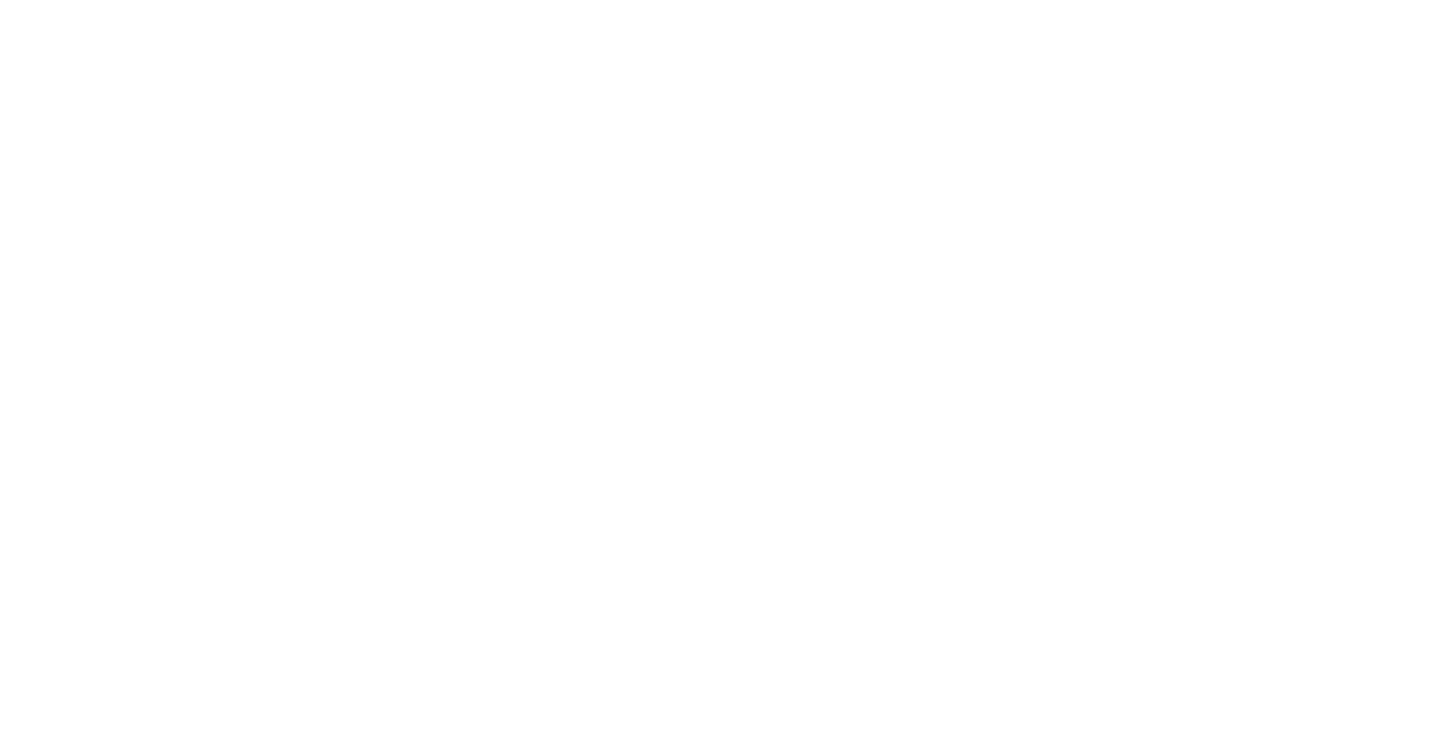 scroll, scrollTop: 0, scrollLeft: 0, axis: both 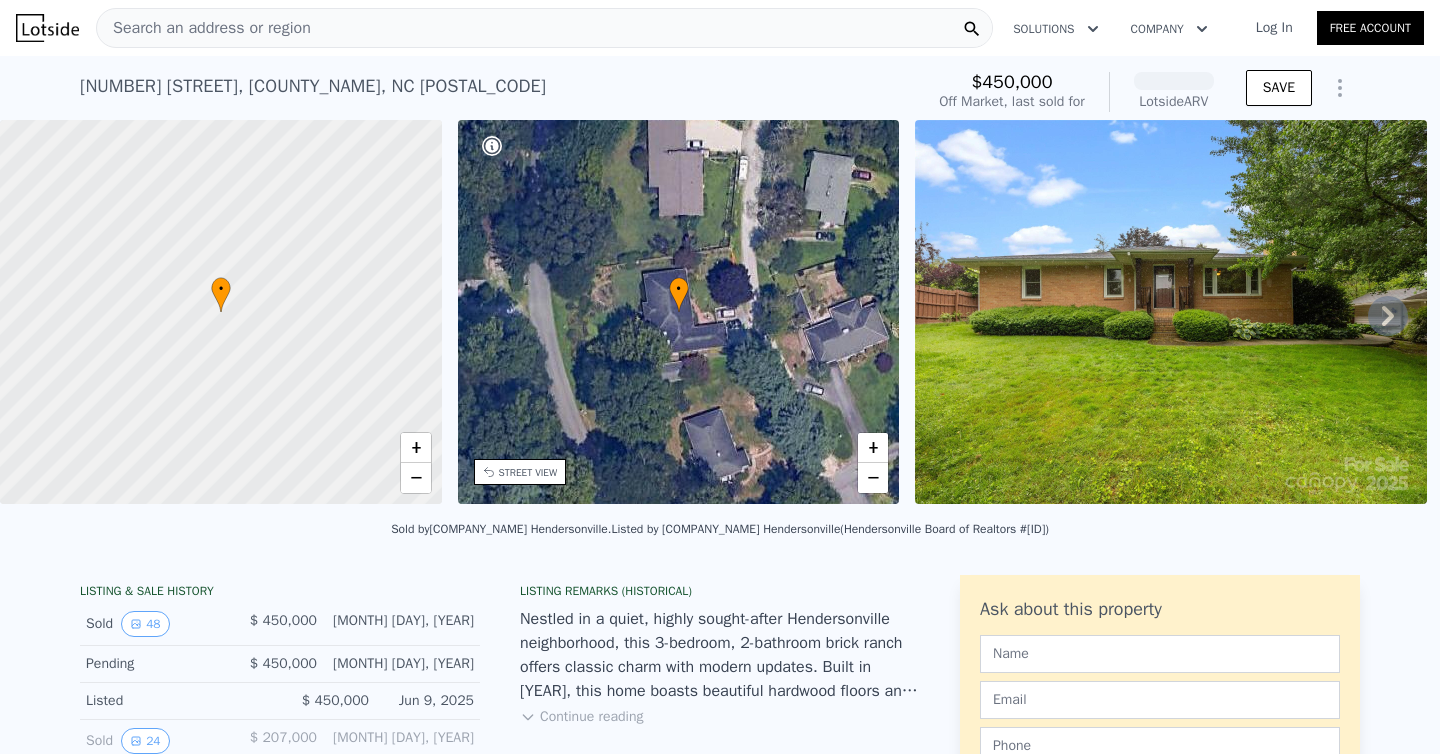 click on "Listed by [COMPANY_NAME] Hendersonville (Hendersonville Board of Realtors #[ID])" at bounding box center [829, 529] 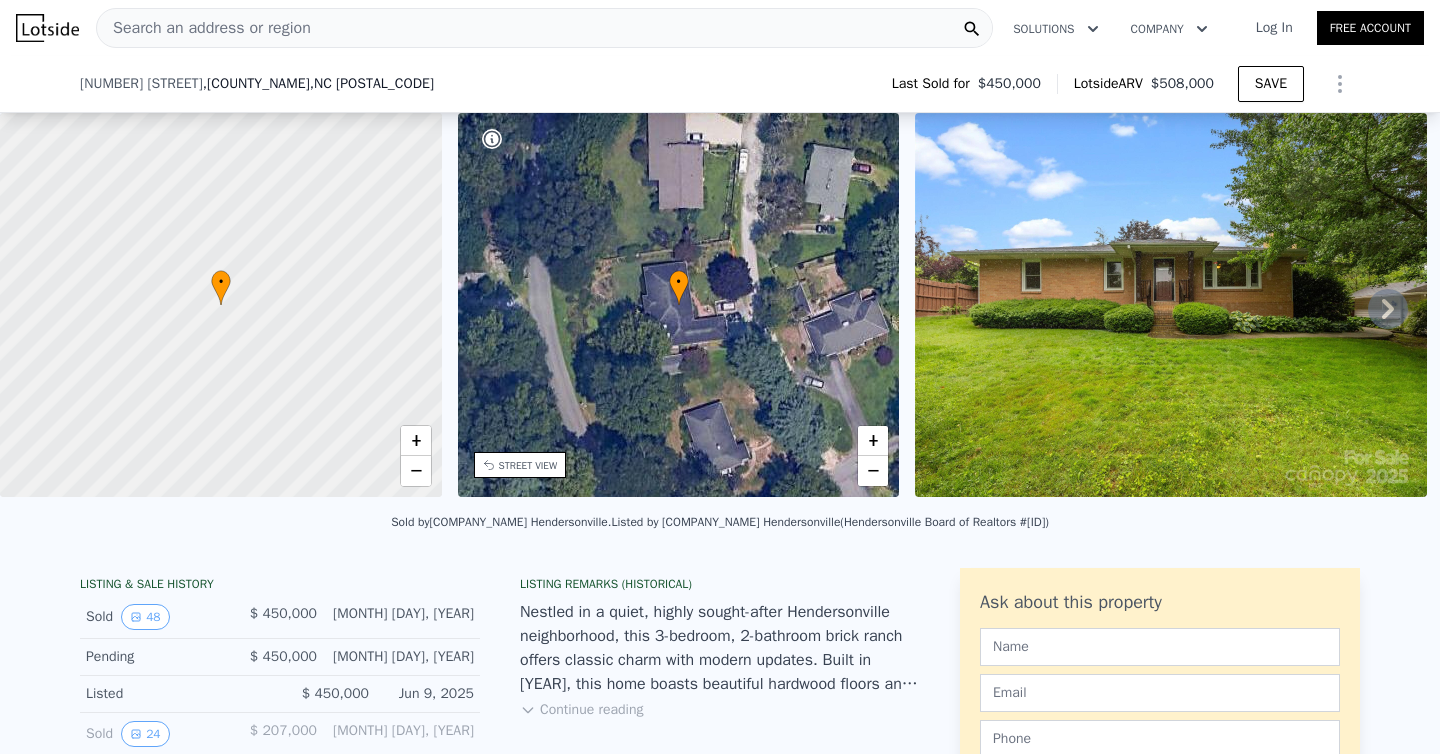 scroll, scrollTop: 593, scrollLeft: 0, axis: vertical 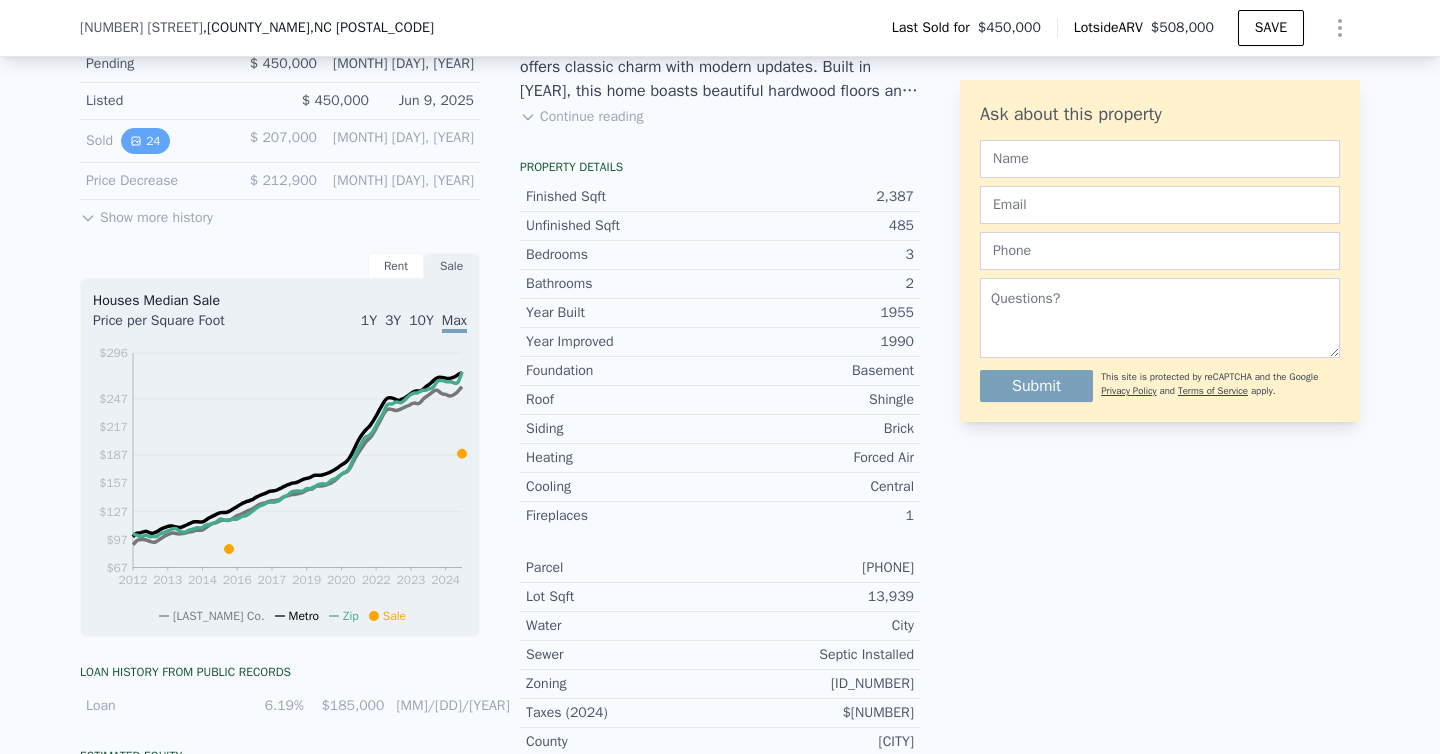 click on "24" at bounding box center [145, 141] 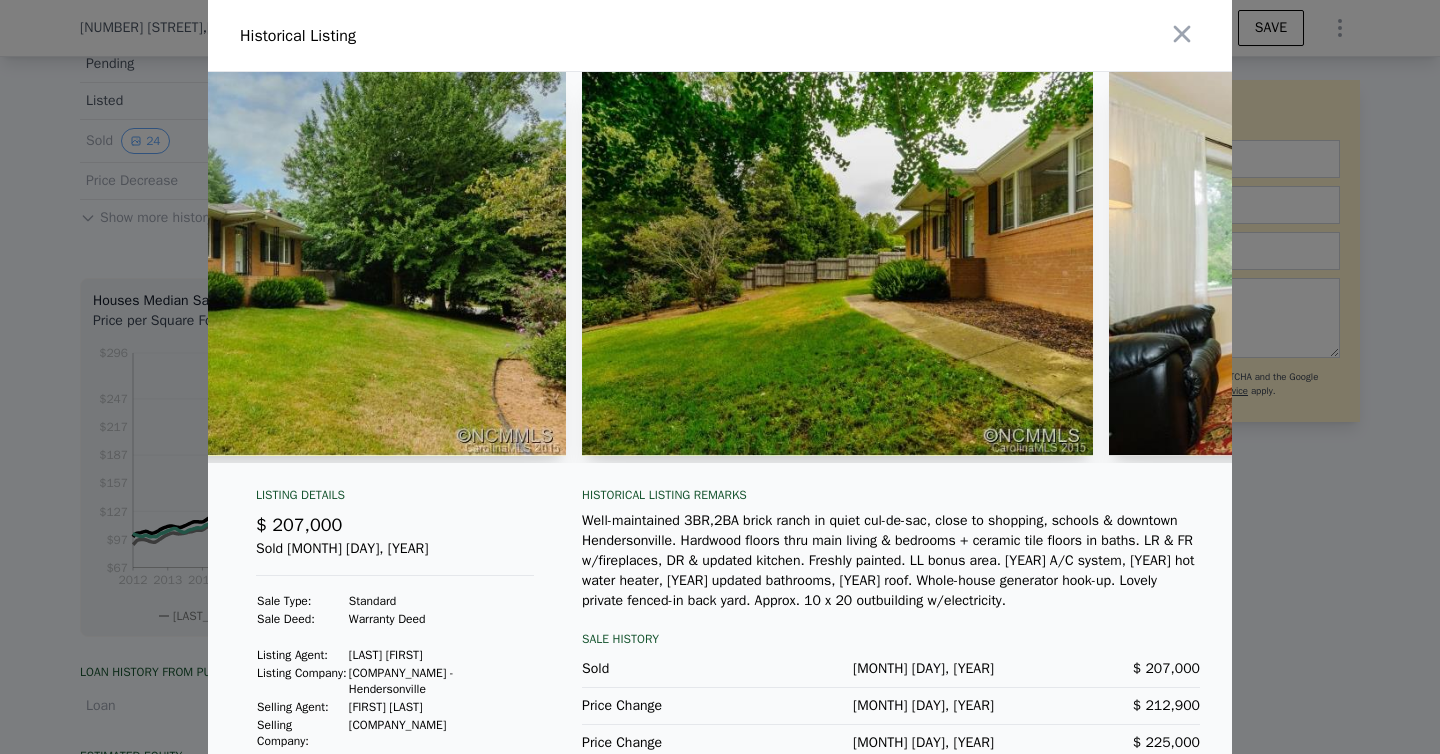 scroll, scrollTop: 0, scrollLeft: 168, axis: horizontal 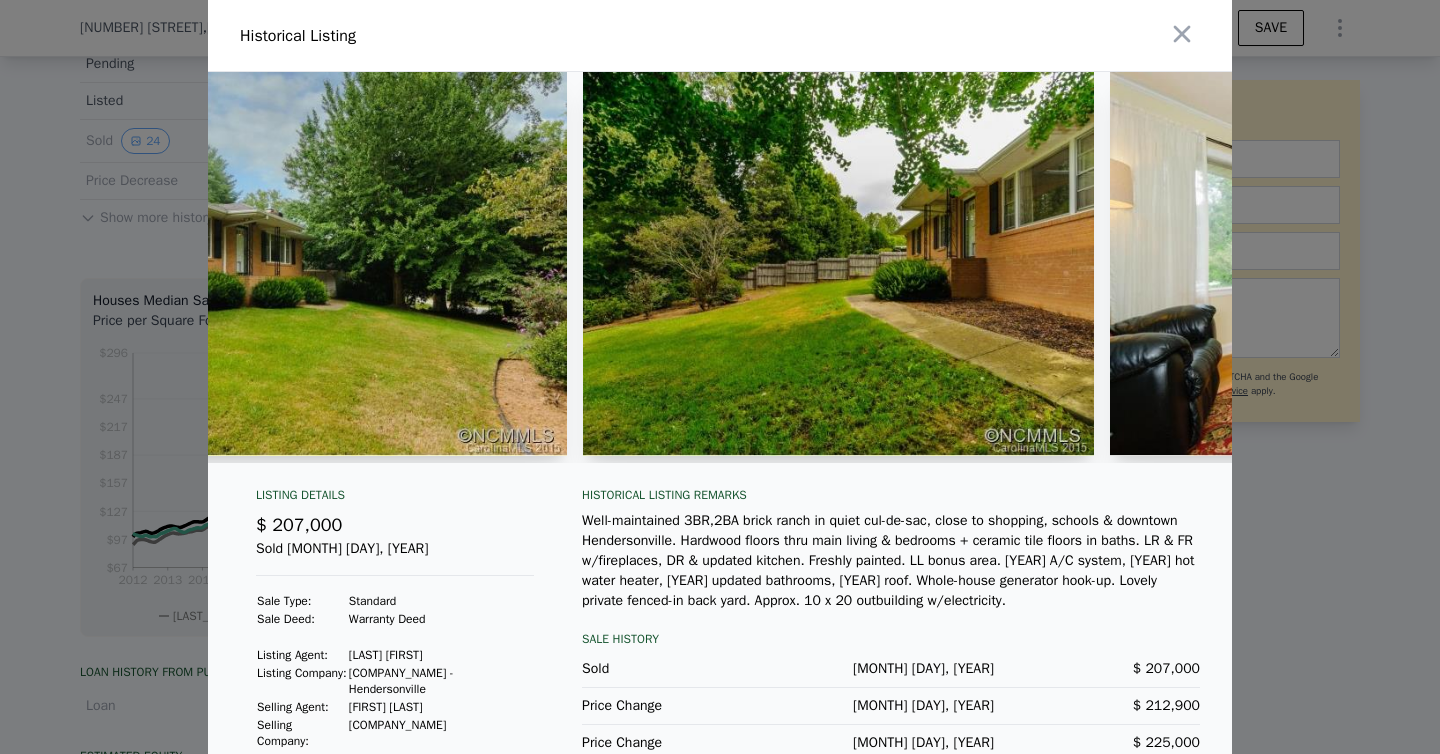 click on "Sold   [MONTH] [DAY], [YEAR]" at bounding box center (395, 557) 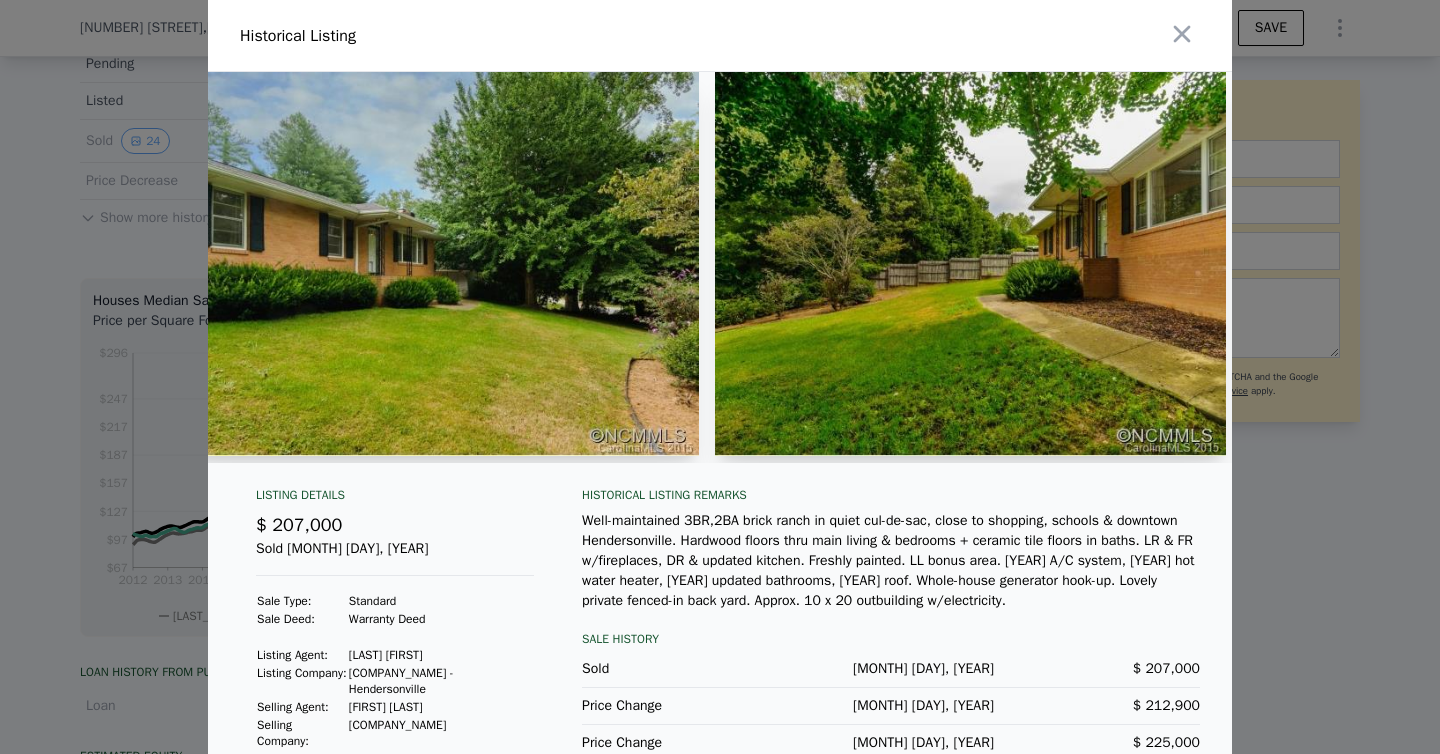 scroll, scrollTop: 0, scrollLeft: 43, axis: horizontal 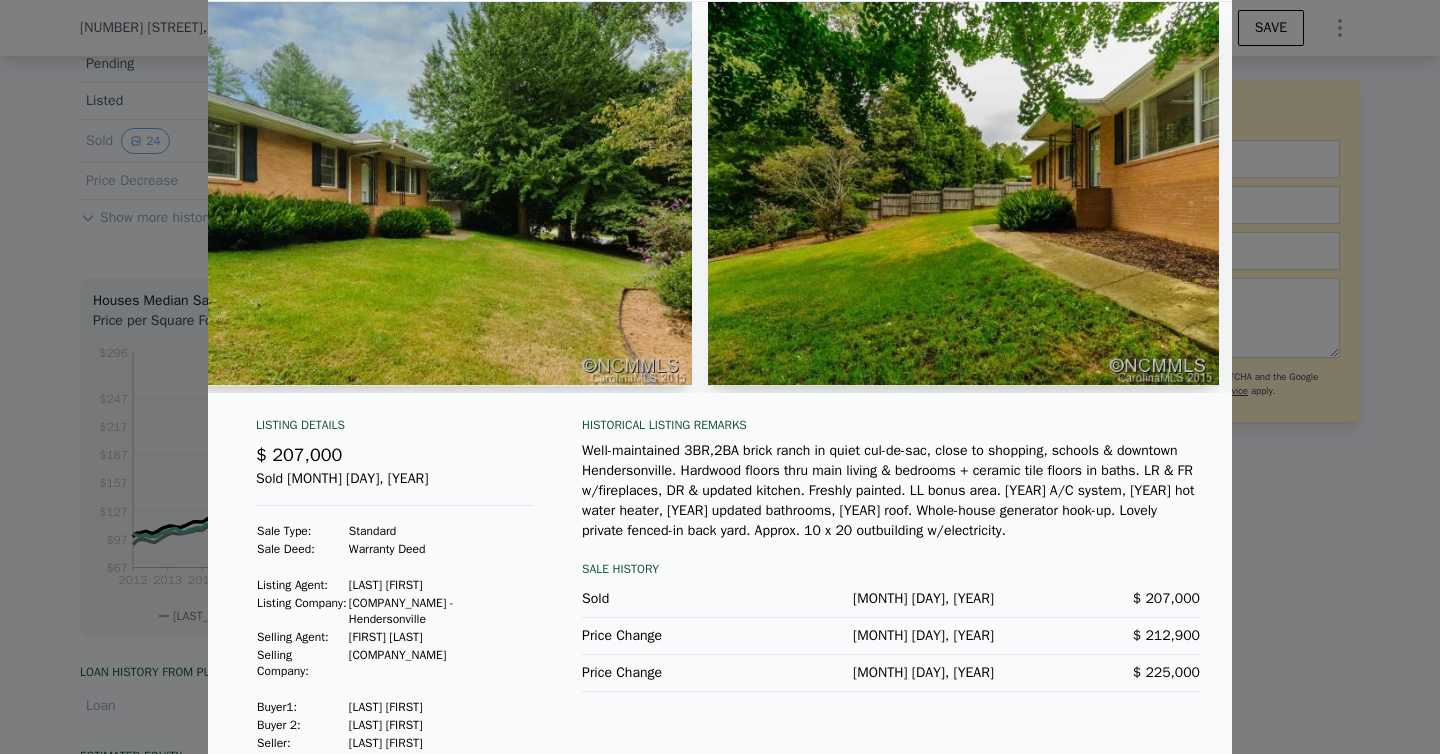 click on "Well-maintained 3BR,2BA brick ranch in quiet cul-de-sac, close to shopping, schools & downtown Hendersonville. Hardwood floors thru main living & bedrooms + ceramic tile floors in baths. LR & FR w/fireplaces, DR & updated kitchen. Freshly painted. LL bonus area. [YEAR] A/C system, [YEAR] hot water heater, [YEAR] updated bathrooms, [YEAR] roof. Whole-house generator hook-up. Lovely private fenced-in back yard. Approx. 10 x 20 outbuilding w/electricity." at bounding box center (891, 491) 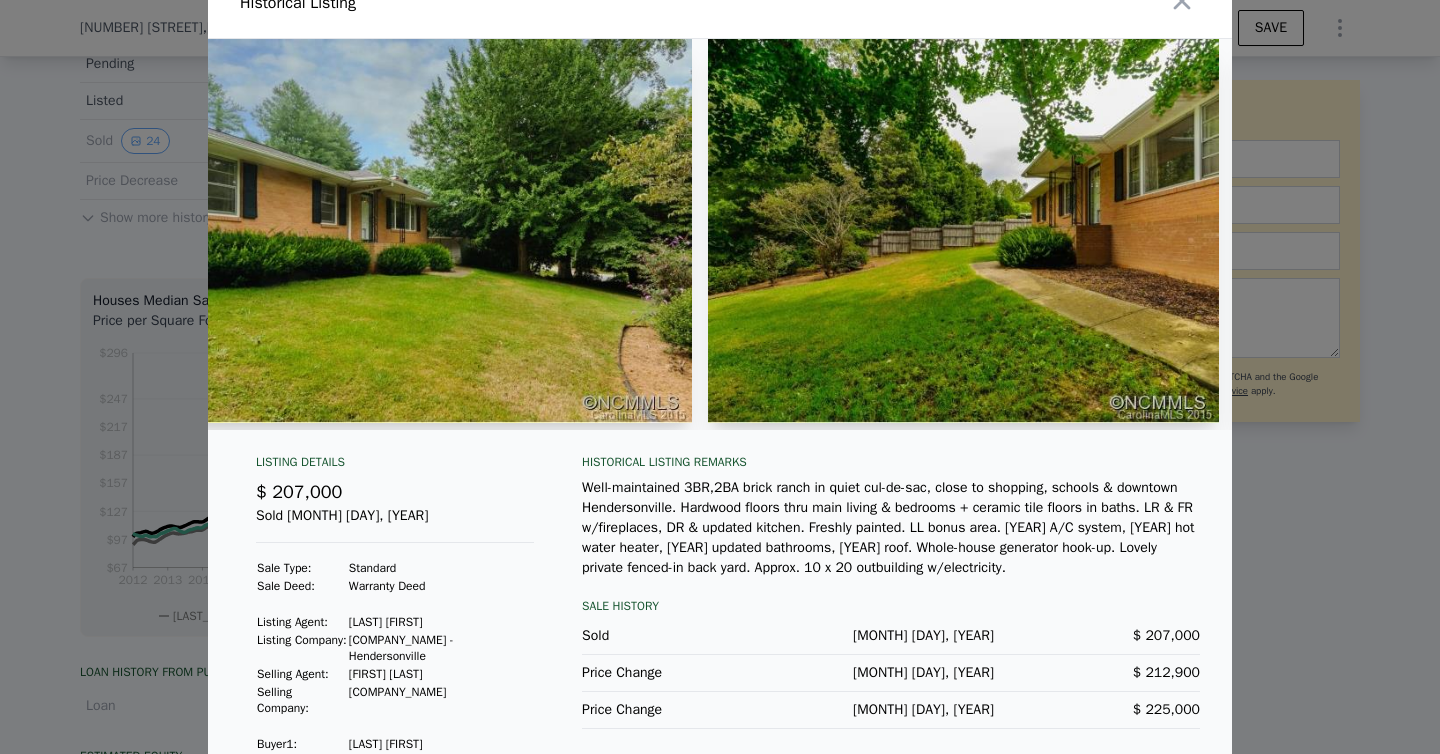 scroll, scrollTop: 0, scrollLeft: 0, axis: both 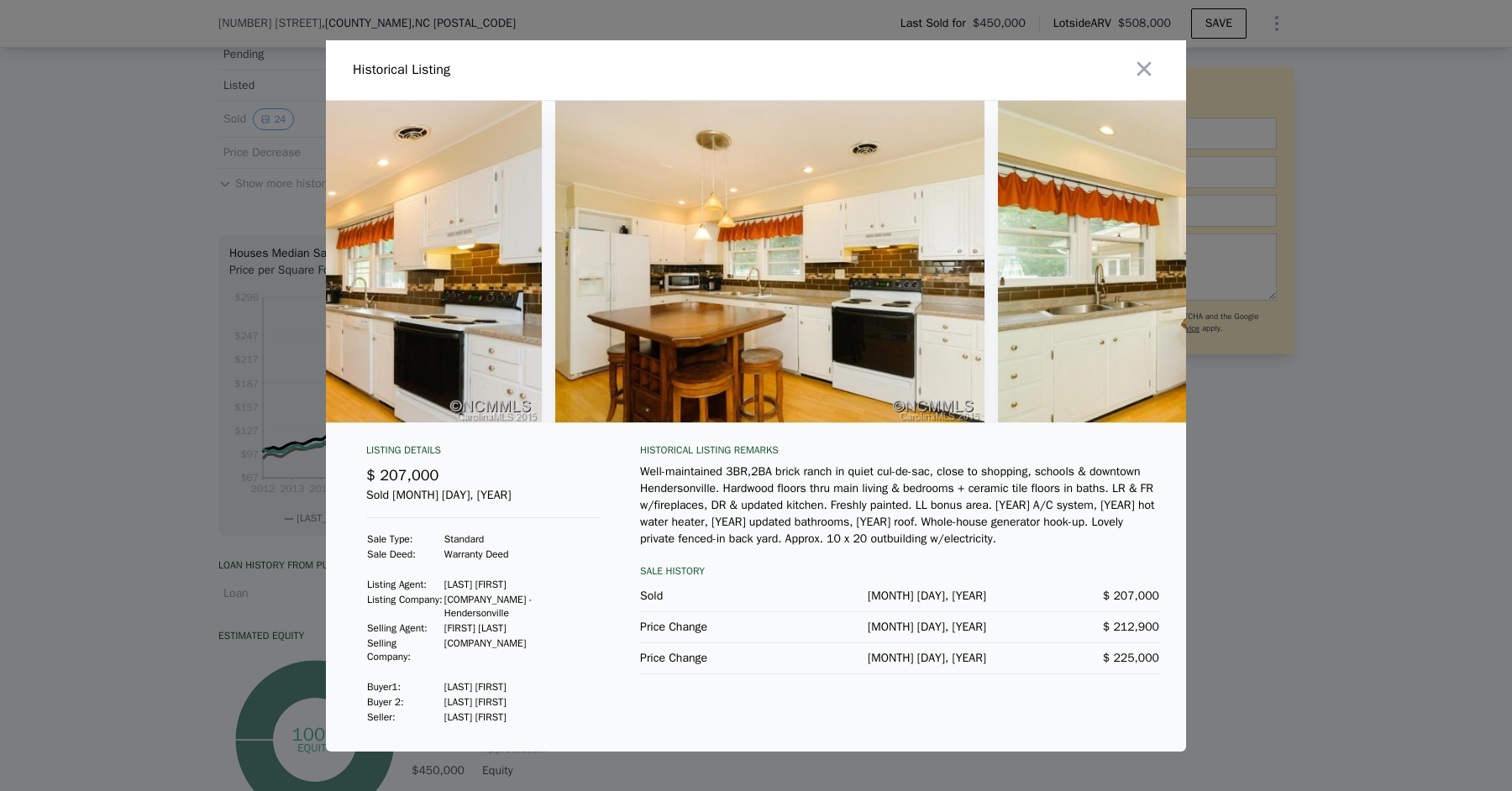 click on "Well-maintained 3BR,2BA brick ranch in quiet cul-de-sac, close to shopping, schools & downtown Hendersonville. Hardwood floors thru main living & bedrooms + ceramic tile floors in baths. LR & FR w/fireplaces, DR & updated kitchen. Freshly painted. LL bonus area. [YEAR] A/C system, [YEAR] hot water heater, [YEAR] updated bathrooms, [YEAR] roof. Whole-house generator hook-up. Lovely private fenced-in back yard. Approx. 10 x 20 outbuilding w/electricity." at bounding box center [900, 506] 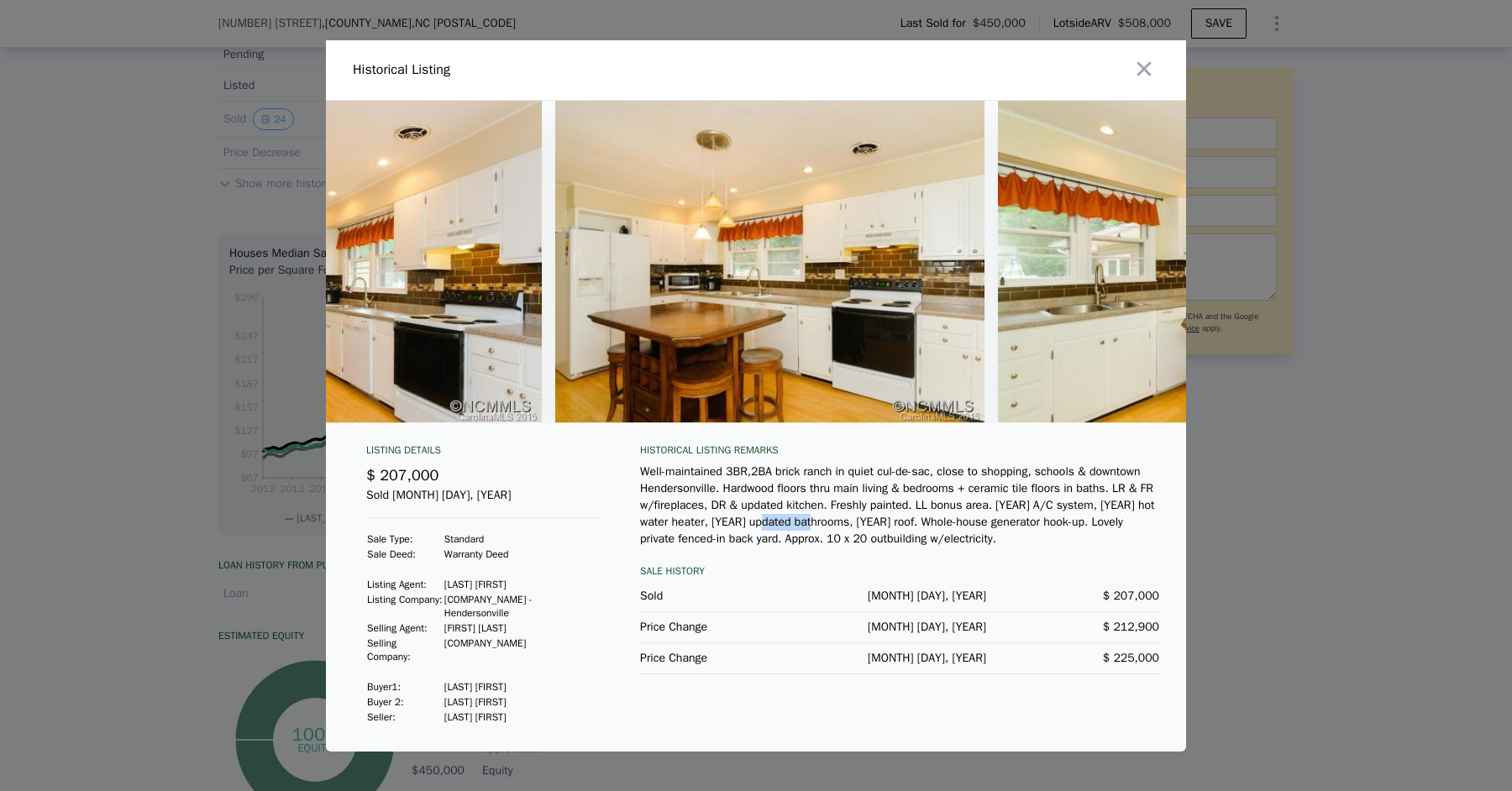 click on "Well-maintained 3BR,2BA brick ranch in quiet cul-de-sac, close to shopping, schools & downtown Hendersonville. Hardwood floors thru main living & bedrooms + ceramic tile floors in baths. LR & FR w/fireplaces, DR & updated kitchen. Freshly painted. LL bonus area. [YEAR] A/C system, [YEAR] hot water heater, [YEAR] updated bathrooms, [YEAR] roof. Whole-house generator hook-up. Lovely private fenced-in back yard. Approx. 10 x 20 outbuilding w/electricity." at bounding box center [900, 506] 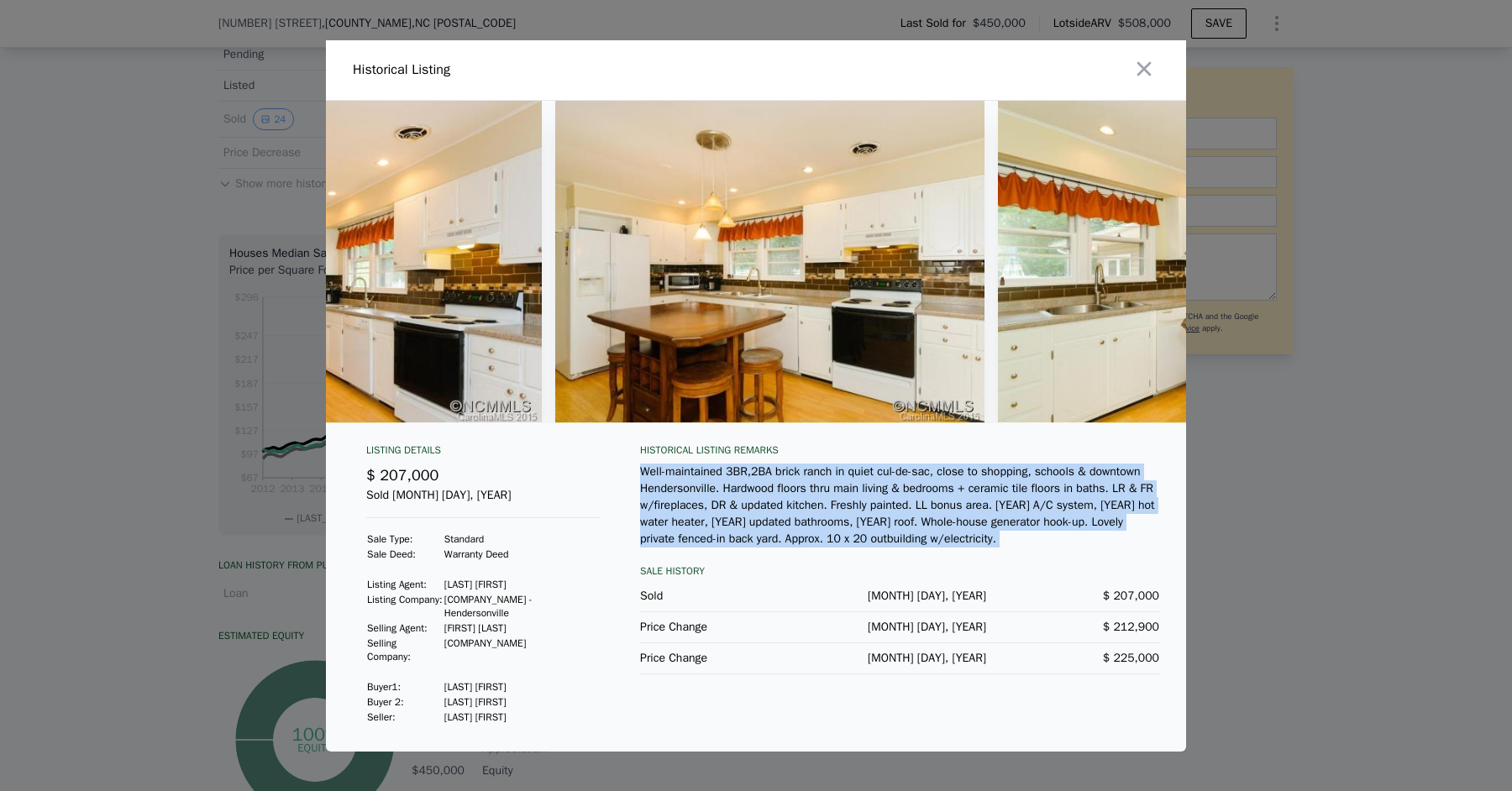 click on "Well-maintained 3BR,2BA brick ranch in quiet cul-de-sac, close to shopping, schools & downtown Hendersonville. Hardwood floors thru main living & bedrooms + ceramic tile floors in baths. LR & FR w/fireplaces, DR & updated kitchen. Freshly painted. LL bonus area. [YEAR] A/C system, [YEAR] hot water heater, [YEAR] updated bathrooms, [YEAR] roof. Whole-house generator hook-up. Lovely private fenced-in back yard. Approx. 10 x 20 outbuilding w/electricity." at bounding box center [900, 506] 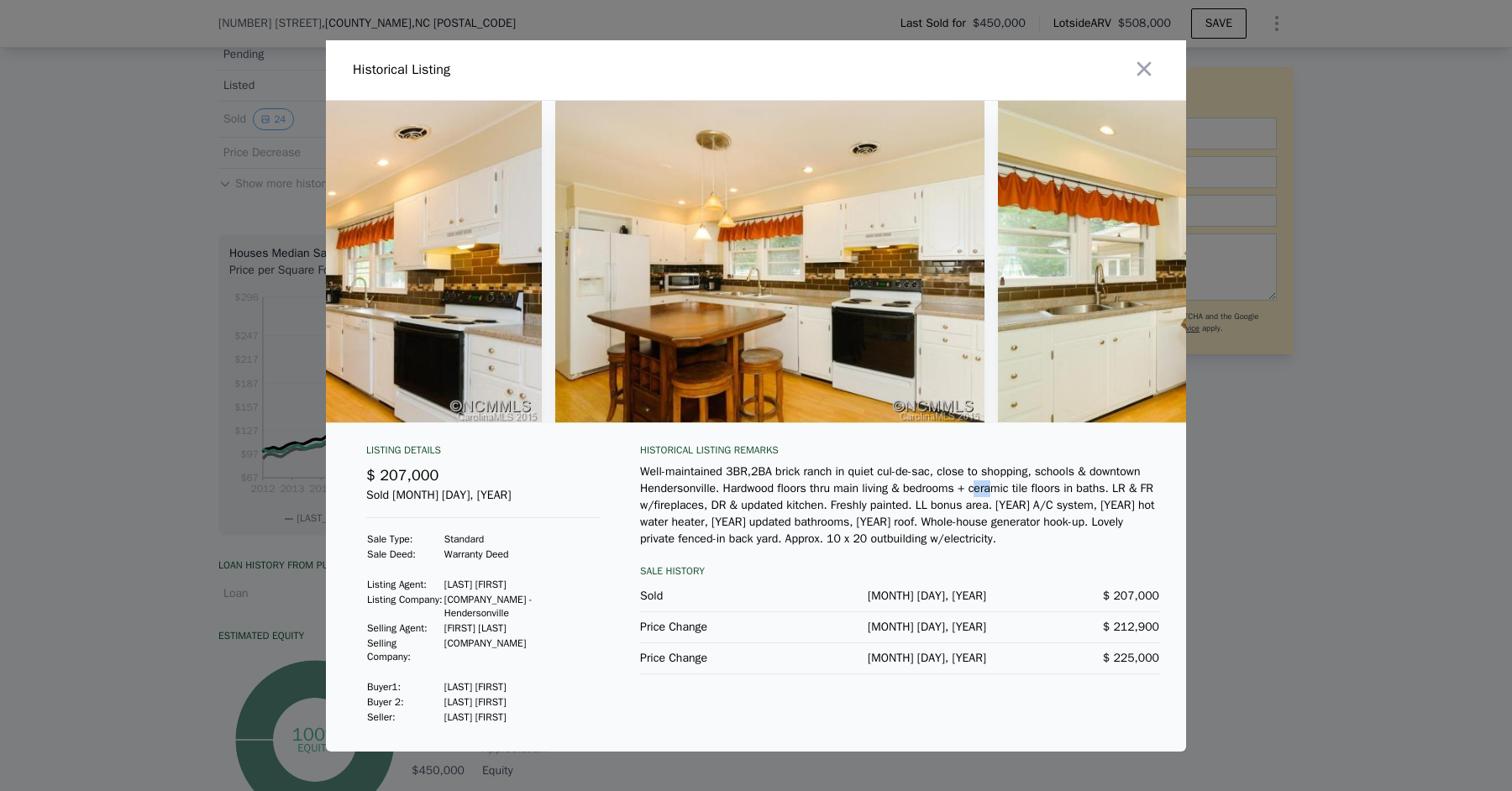 drag, startPoint x: 1065, startPoint y: 481, endPoint x: 1050, endPoint y: 495, distance: 20.518285 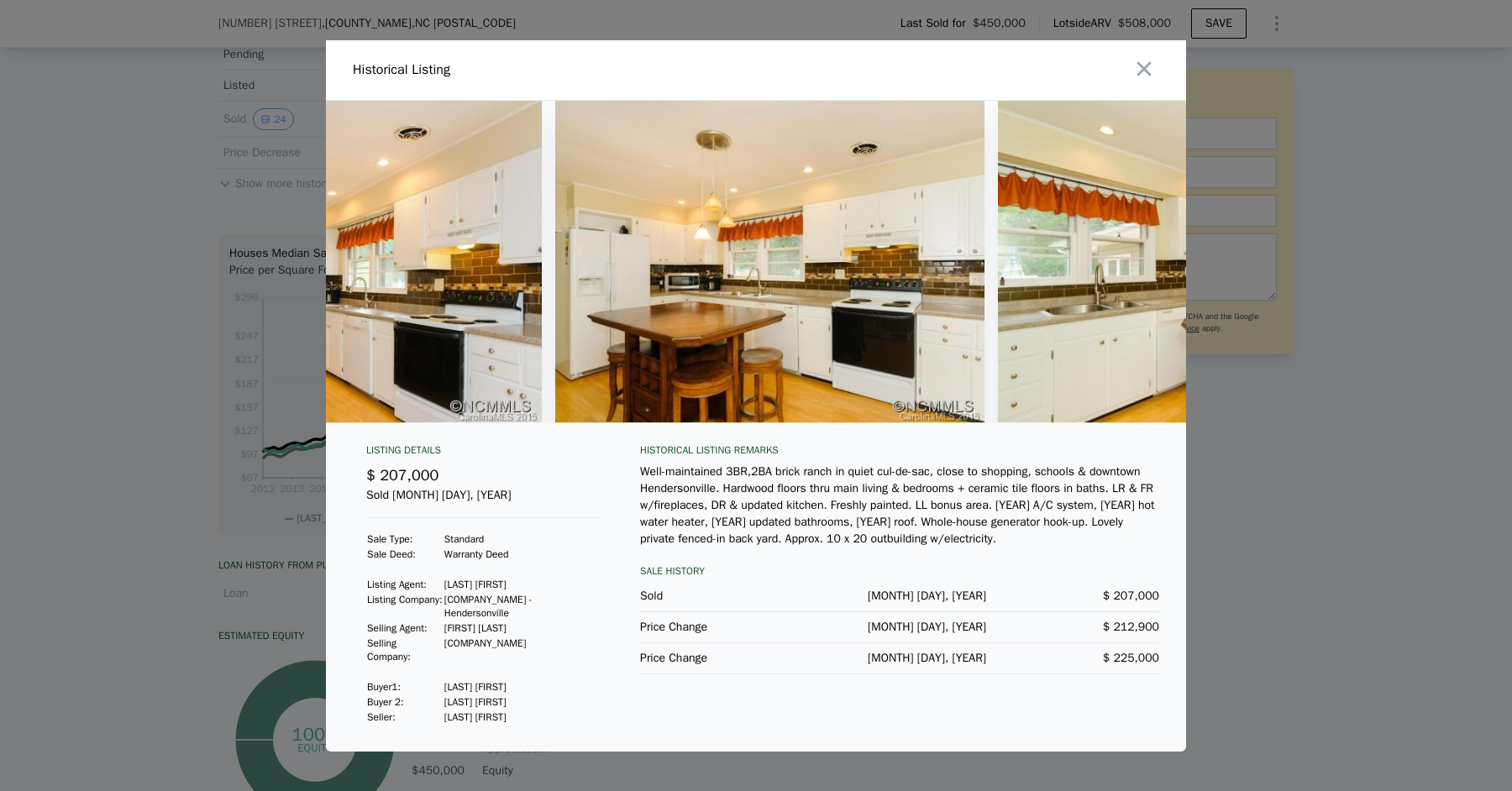 click on "Well-maintained 3BR,2BA brick ranch in quiet cul-de-sac, close to shopping, schools & downtown Hendersonville. Hardwood floors thru main living & bedrooms + ceramic tile floors in baths. LR & FR w/fireplaces, DR & updated kitchen. Freshly painted. LL bonus area. [YEAR] A/C system, [YEAR] hot water heater, [YEAR] updated bathrooms, [YEAR] roof. Whole-house generator hook-up. Lovely private fenced-in back yard. Approx. 10 x 20 outbuilding w/electricity." at bounding box center (900, 506) 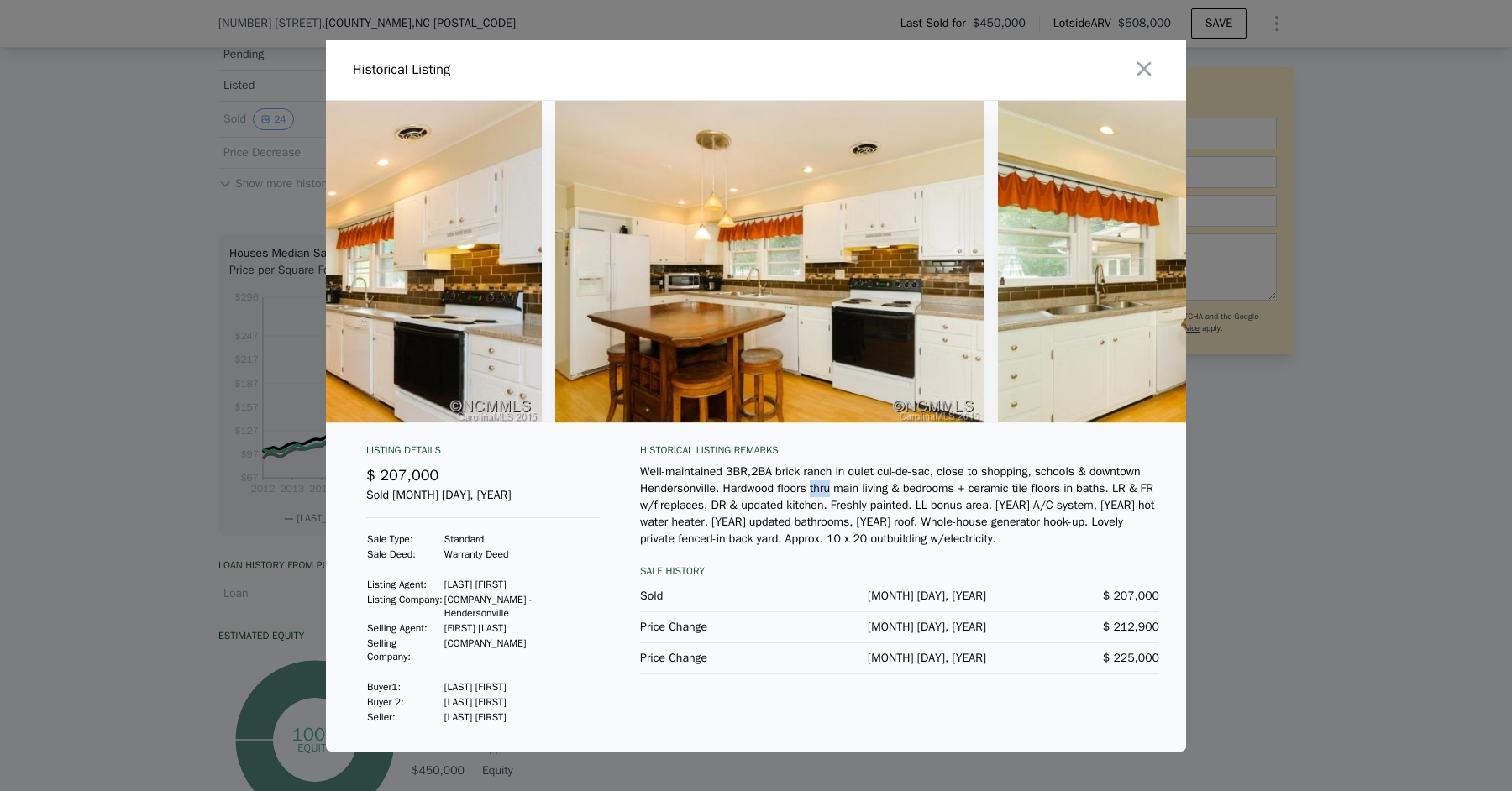 click on "Well-maintained 3BR,2BA brick ranch in quiet cul-de-sac, close to shopping, schools & downtown Hendersonville. Hardwood floors thru main living & bedrooms + ceramic tile floors in baths. LR & FR w/fireplaces, DR & updated kitchen. Freshly painted. LL bonus area. [YEAR] A/C system, [YEAR] hot water heater, [YEAR] updated bathrooms, [YEAR] roof. Whole-house generator hook-up. Lovely private fenced-in back yard. Approx. 10 x 20 outbuilding w/electricity." at bounding box center (900, 506) 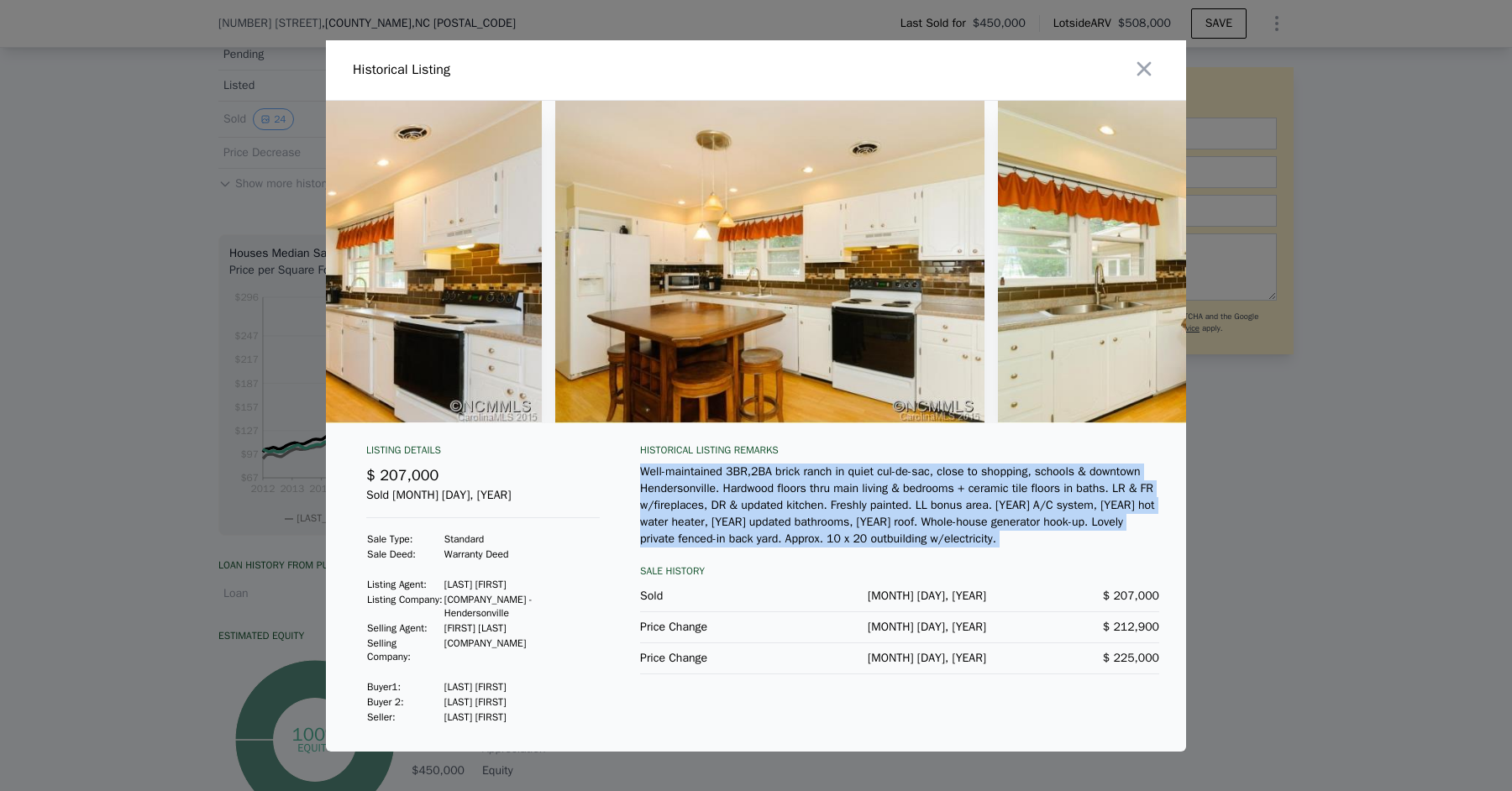 click on "Well-maintained 3BR,2BA brick ranch in quiet cul-de-sac, close to shopping, schools & downtown Hendersonville. Hardwood floors thru main living & bedrooms + ceramic tile floors in baths. LR & FR w/fireplaces, DR & updated kitchen. Freshly painted. LL bonus area. [YEAR] A/C system, [YEAR] hot water heater, [YEAR] updated bathrooms, [YEAR] roof. Whole-house generator hook-up. Lovely private fenced-in back yard. Approx. 10 x 20 outbuilding w/electricity." at bounding box center [900, 506] 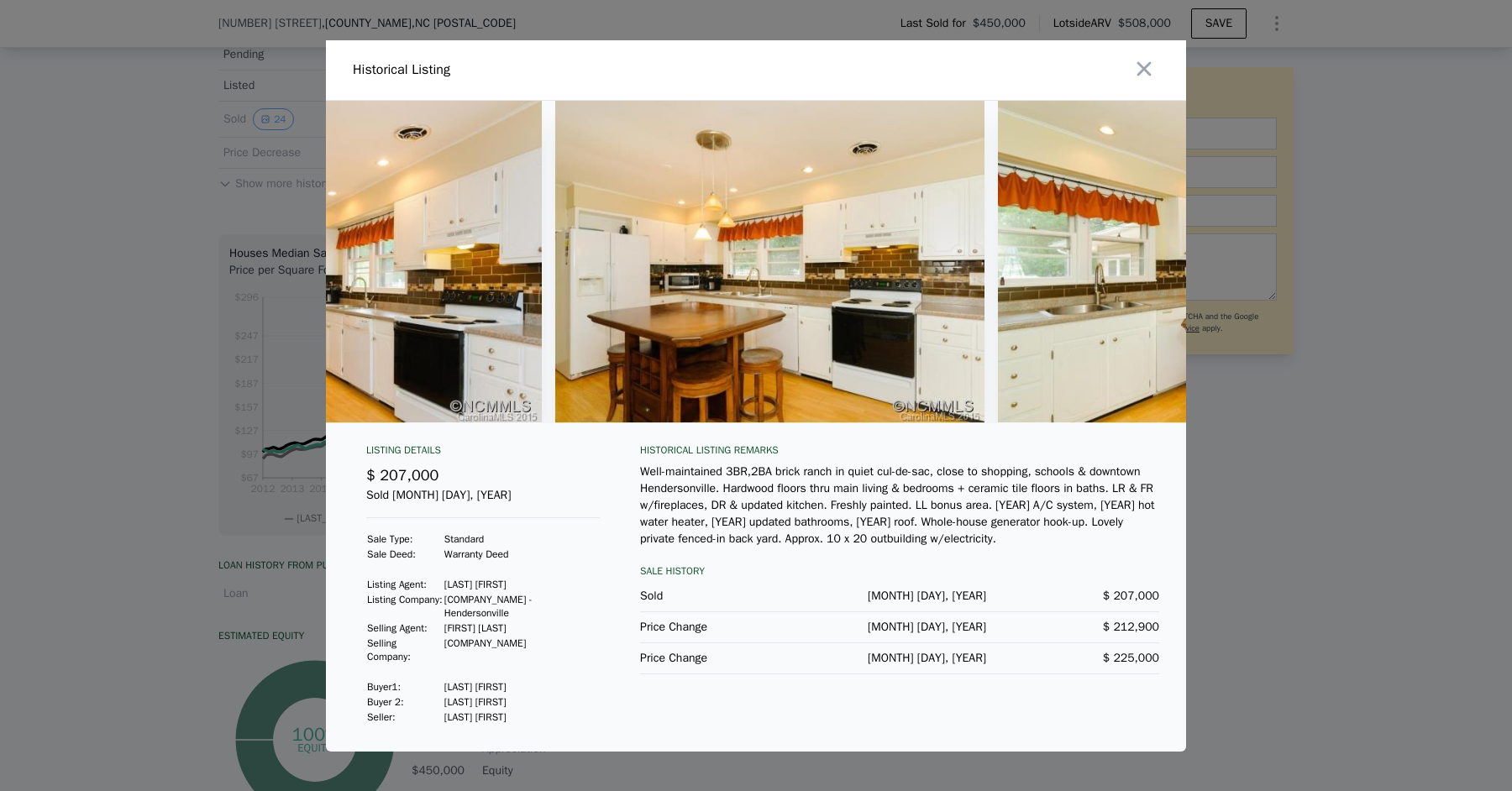 click on "Well-maintained 3BR,2BA brick ranch in quiet cul-de-sac, close to shopping, schools & downtown Hendersonville. Hardwood floors thru main living & bedrooms + ceramic tile floors in baths. LR & FR w/fireplaces, DR & updated kitchen. Freshly painted. LL bonus area. [YEAR] A/C system, [YEAR] hot water heater, [YEAR] updated bathrooms, [YEAR] roof. Whole-house generator hook-up. Lovely private fenced-in back yard. Approx. 10 x 20 outbuilding w/electricity." at bounding box center [900, 506] 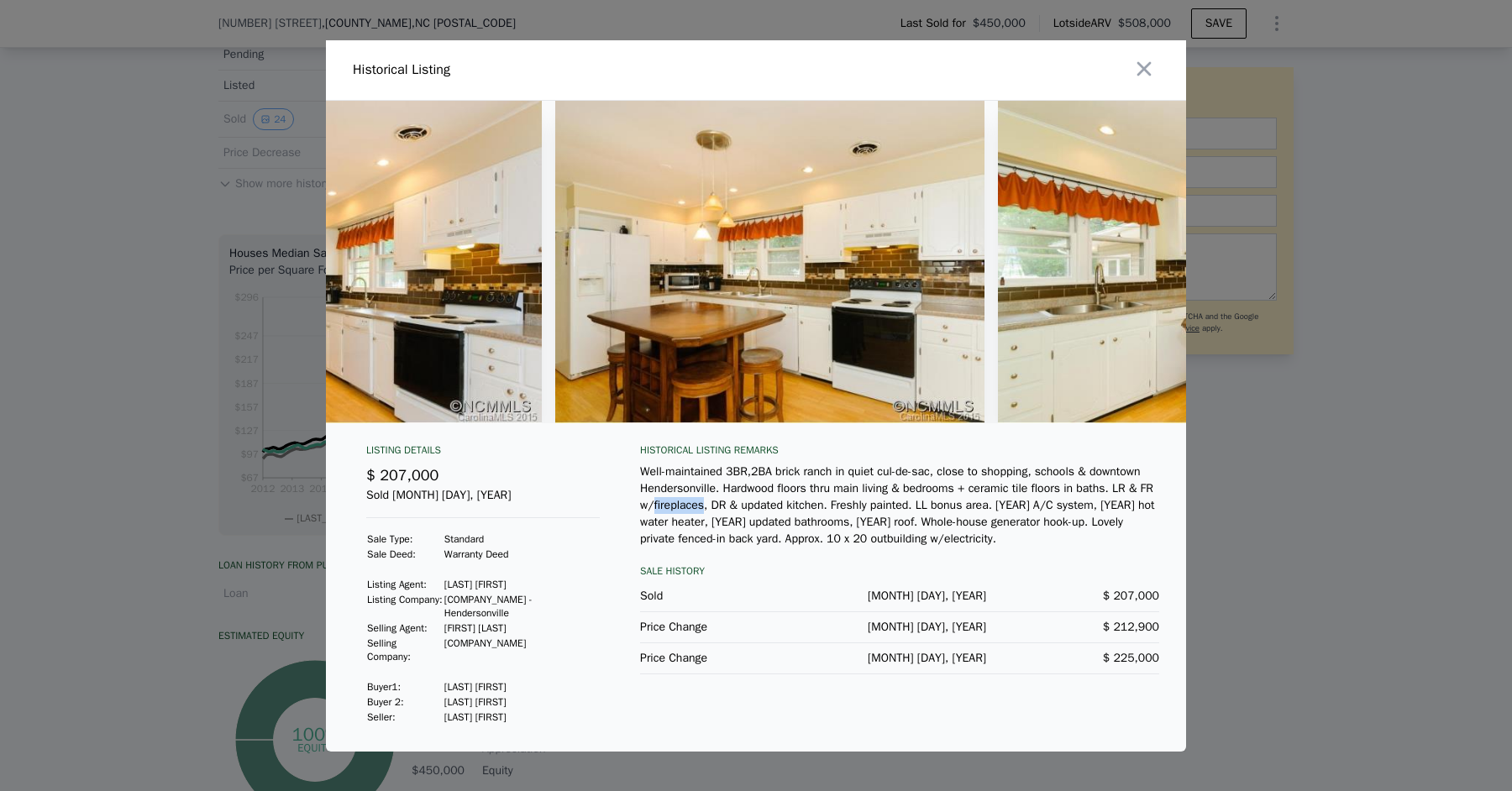 click on "Well-maintained 3BR,2BA brick ranch in quiet cul-de-sac, close to shopping, schools & downtown Hendersonville. Hardwood floors thru main living & bedrooms + ceramic tile floors in baths. LR & FR w/fireplaces, DR & updated kitchen. Freshly painted. LL bonus area. [YEAR] A/C system, [YEAR] hot water heater, [YEAR] updated bathrooms, [YEAR] roof. Whole-house generator hook-up. Lovely private fenced-in back yard. Approx. 10 x 20 outbuilding w/electricity." at bounding box center (900, 506) 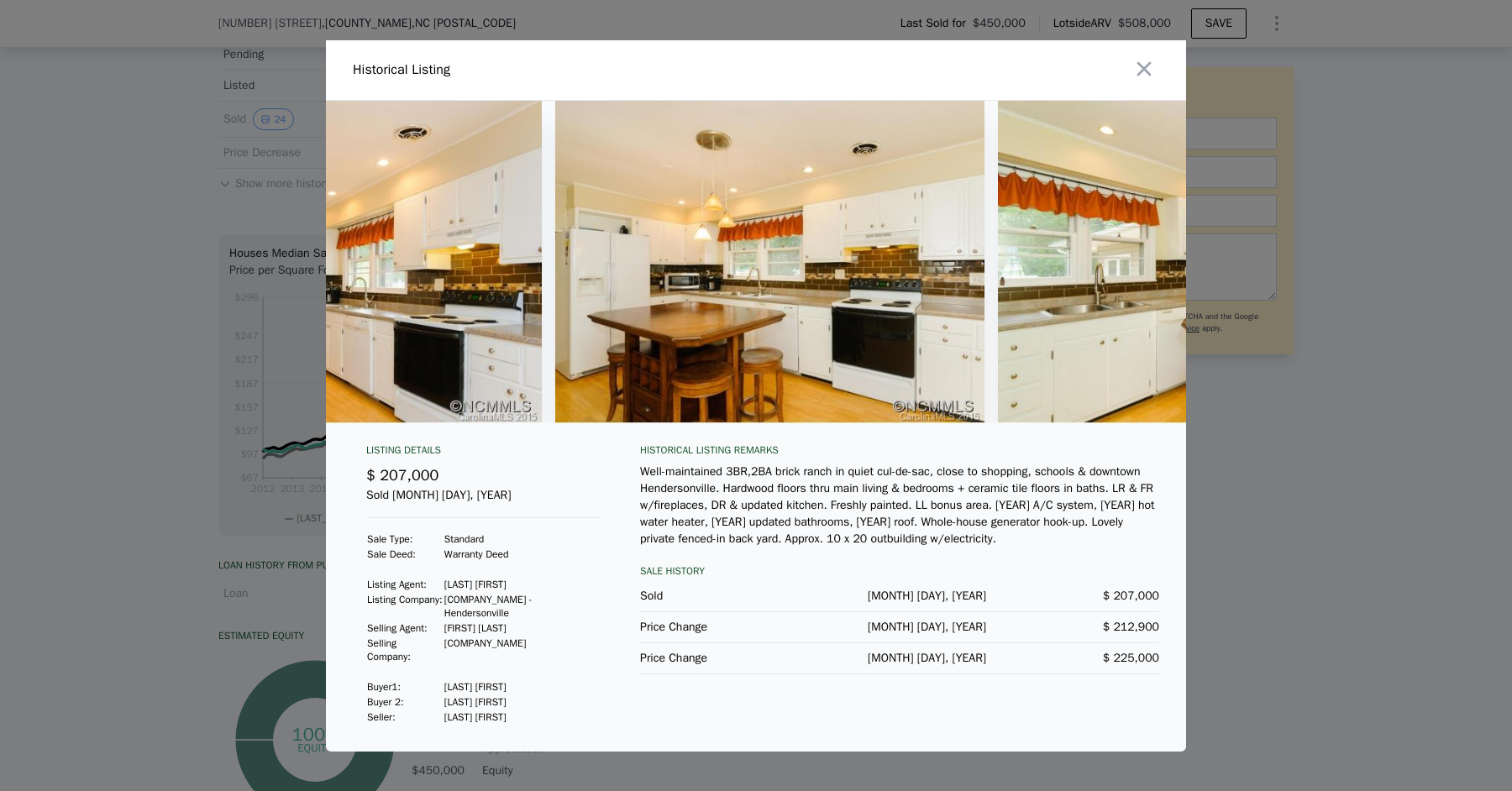 click on "Well-maintained 3BR,2BA brick ranch in quiet cul-de-sac, close to shopping, schools & downtown Hendersonville. Hardwood floors thru main living & bedrooms + ceramic tile floors in baths. LR & FR w/fireplaces, DR & updated kitchen. Freshly painted. LL bonus area. [YEAR] A/C system, [YEAR] hot water heater, [YEAR] updated bathrooms, [YEAR] roof. Whole-house generator hook-up. Lovely private fenced-in back yard. Approx. 10 x 20 outbuilding w/electricity." at bounding box center [900, 506] 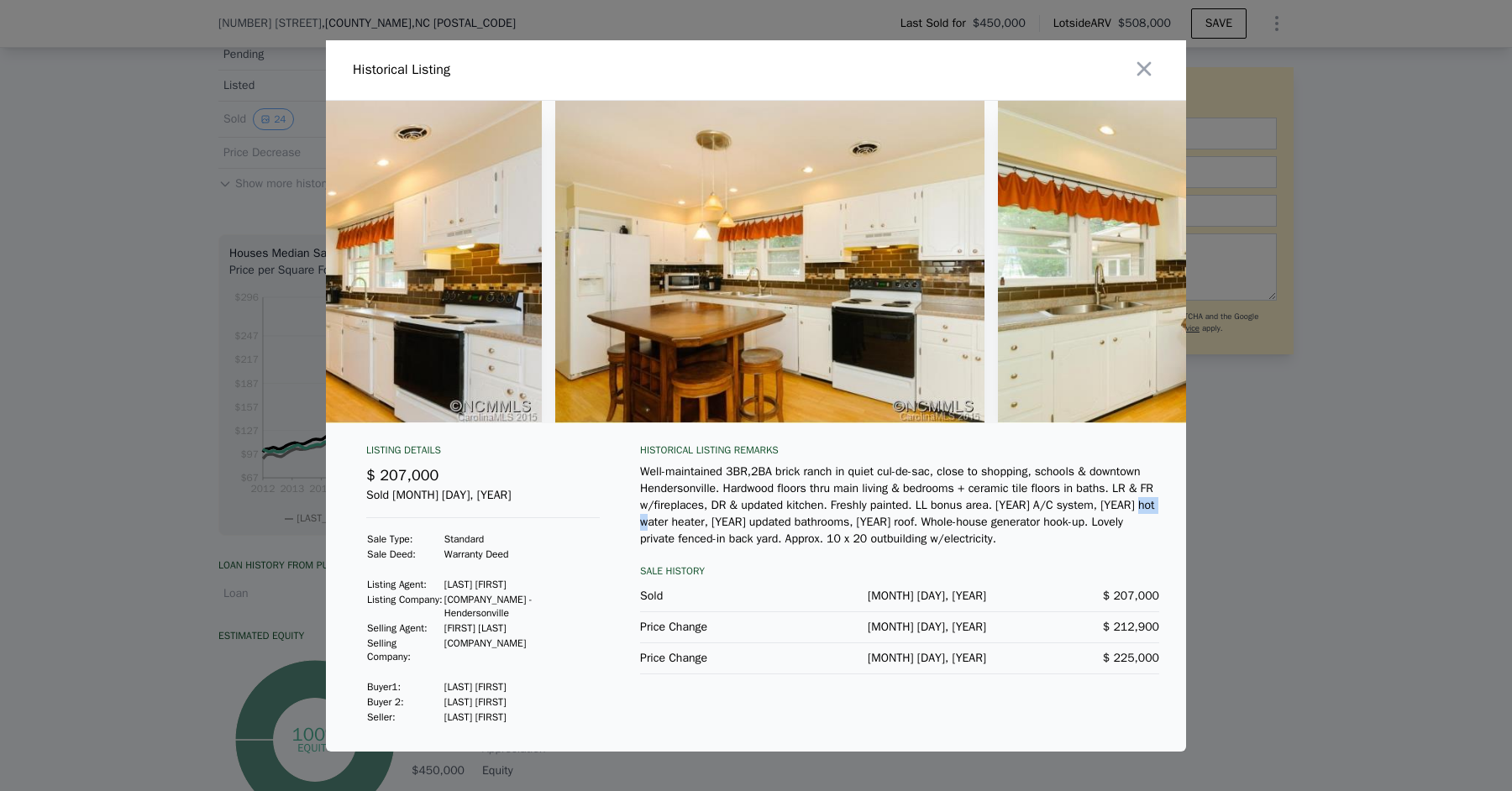 click on "Well-maintained 3BR,2BA brick ranch in quiet cul-de-sac, close to shopping, schools & downtown Hendersonville. Hardwood floors thru main living & bedrooms + ceramic tile floors in baths. LR & FR w/fireplaces, DR & updated kitchen. Freshly painted. LL bonus area. [YEAR] A/C system, [YEAR] hot water heater, [YEAR] updated bathrooms, [YEAR] roof. Whole-house generator hook-up. Lovely private fenced-in back yard. Approx. 10 x 20 outbuilding w/electricity." at bounding box center [900, 506] 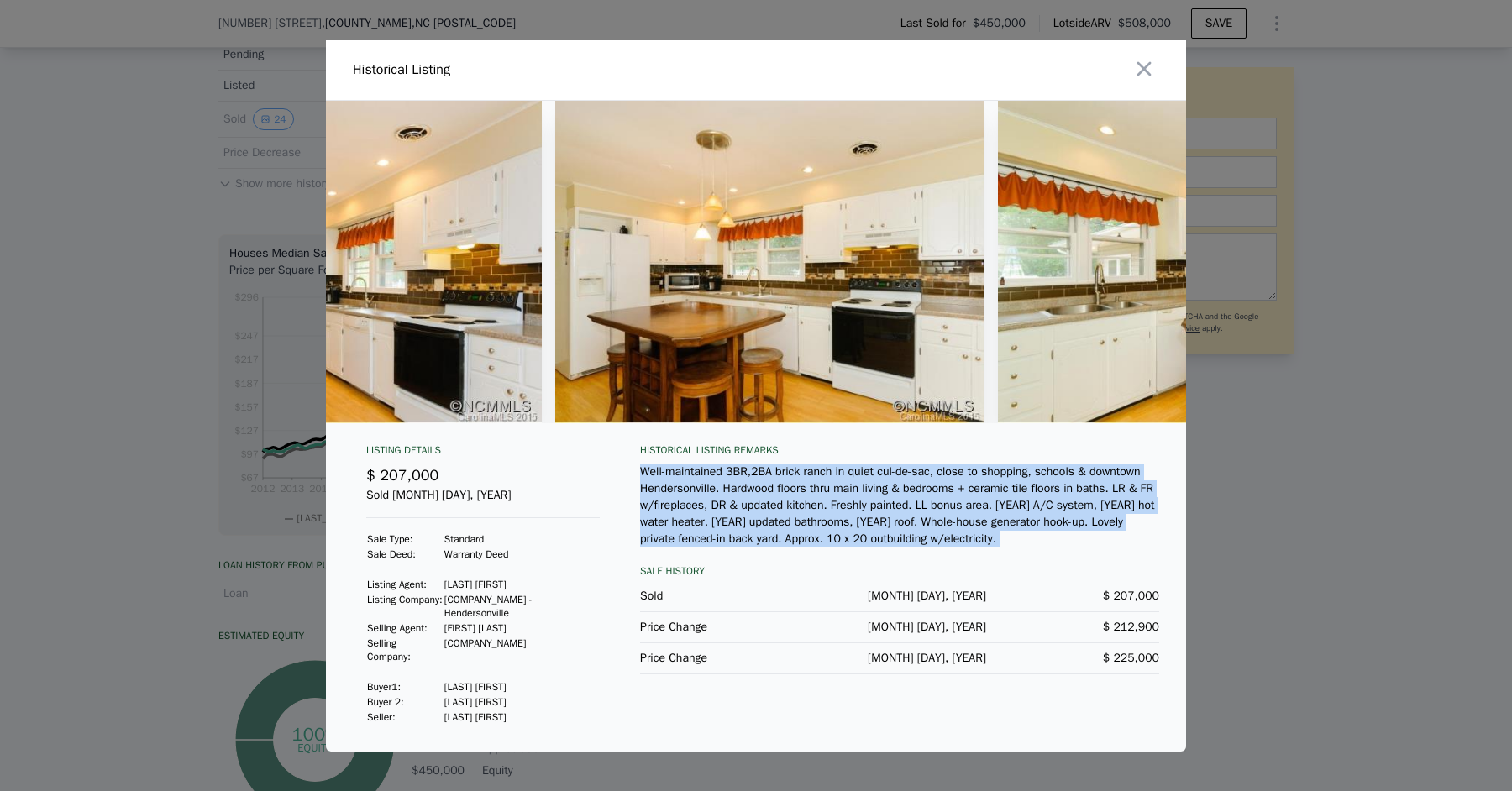 click on "Well-maintained 3BR,2BA brick ranch in quiet cul-de-sac, close to shopping, schools & downtown Hendersonville. Hardwood floors thru main living & bedrooms + ceramic tile floors in baths. LR & FR w/fireplaces, DR & updated kitchen. Freshly painted. LL bonus area. [YEAR] A/C system, [YEAR] hot water heater, [YEAR] updated bathrooms, [YEAR] roof. Whole-house generator hook-up. Lovely private fenced-in back yard. Approx. 10 x 20 outbuilding w/electricity." at bounding box center [900, 506] 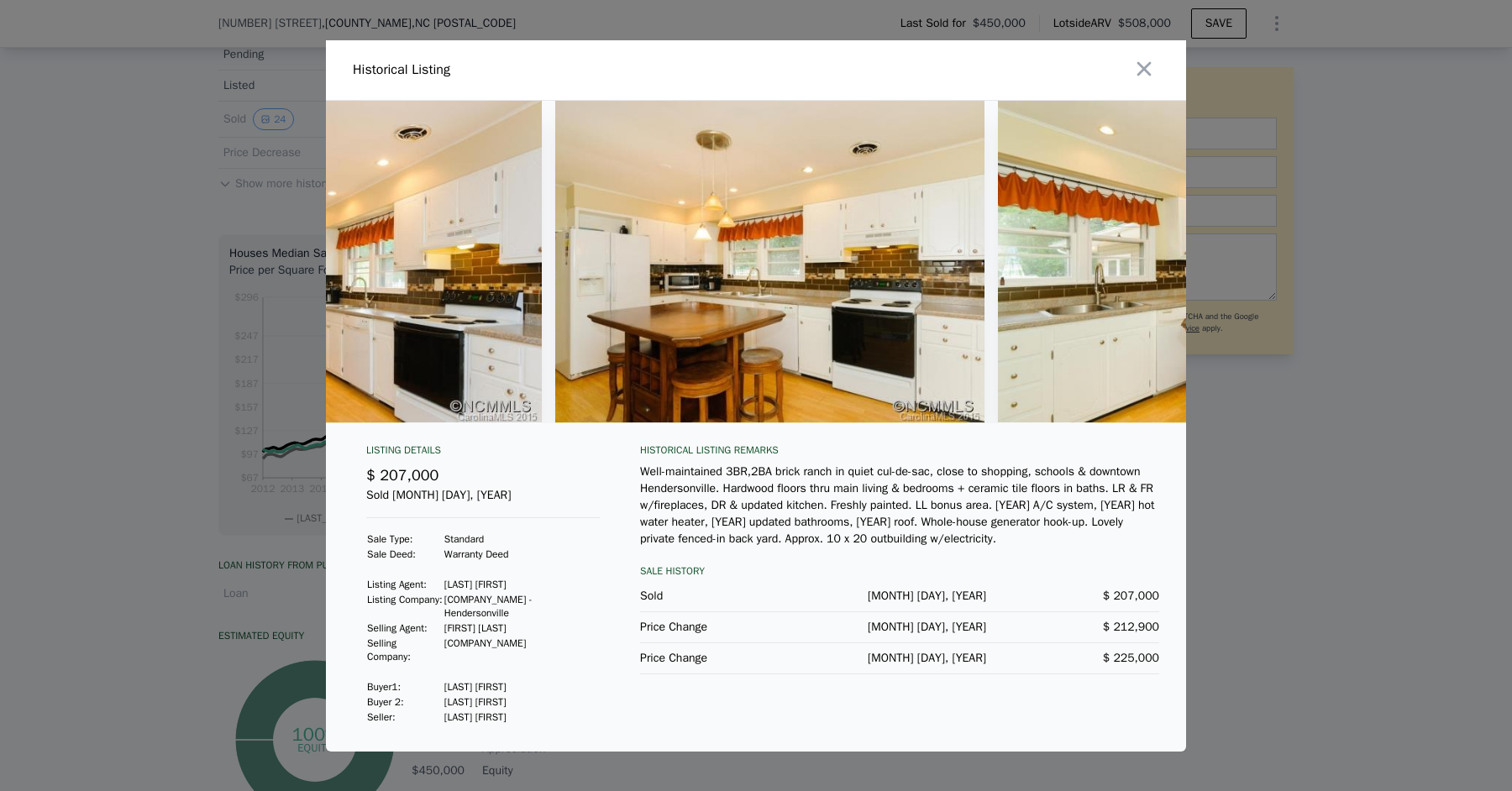 click on "Well-maintained 3BR,2BA brick ranch in quiet cul-de-sac, close to shopping, schools & downtown Hendersonville. Hardwood floors thru main living & bedrooms + ceramic tile floors in baths. LR & FR w/fireplaces, DR & updated kitchen. Freshly painted. LL bonus area. [YEAR] A/C system, [YEAR] hot water heater, [YEAR] updated bathrooms, [YEAR] roof. Whole-house generator hook-up. Lovely private fenced-in back yard. Approx. 10 x 20 outbuilding w/electricity. Sale History Sold [MONTH] [DAY], [YEAR] $[PRICE] Price Change [MONTH] [DAY], [YEAR] $[PRICE] Price Change [MONTH] [DAY], [YEAR] $[PRICE]" at bounding box center [900, 584] 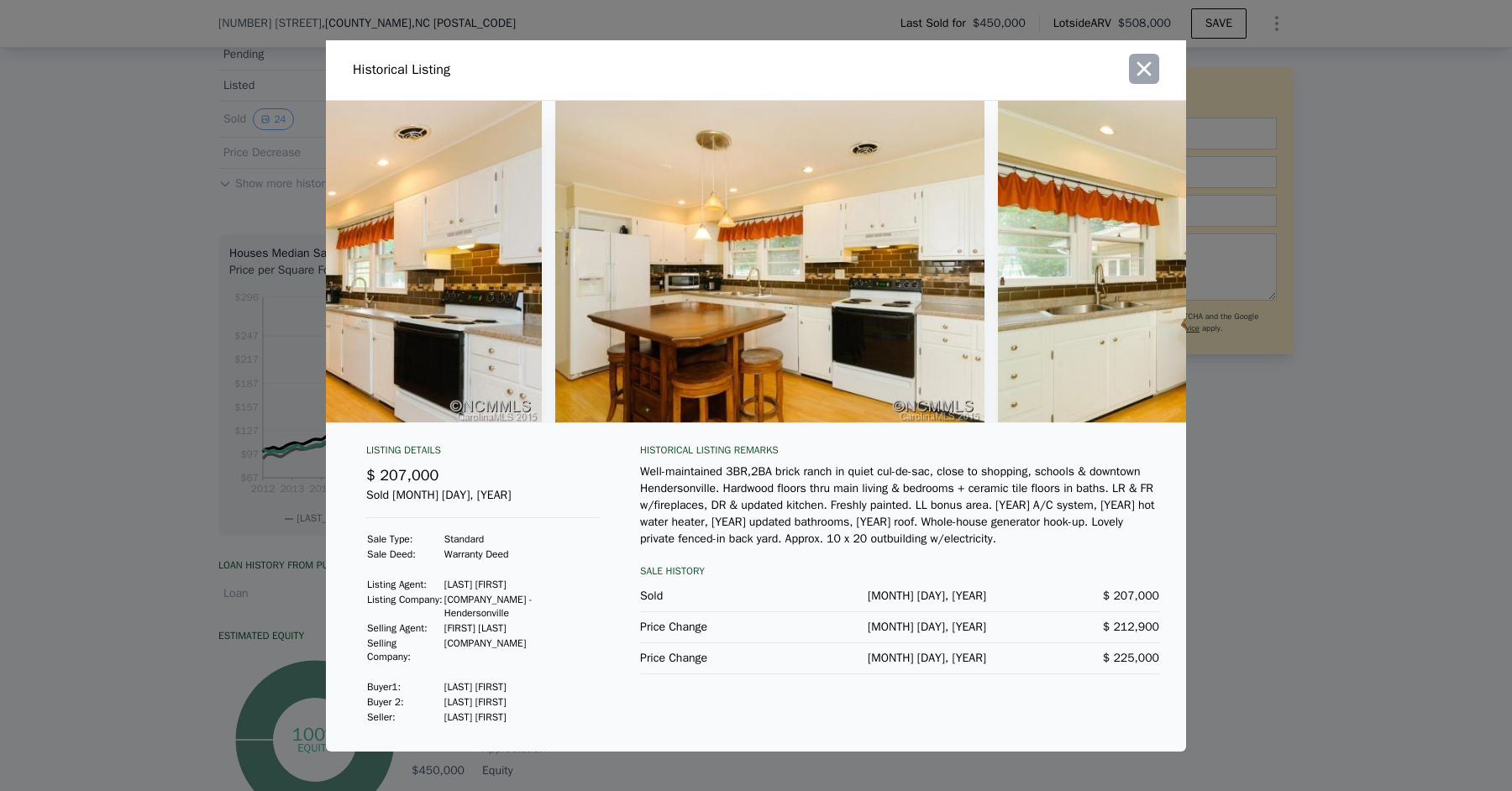 click 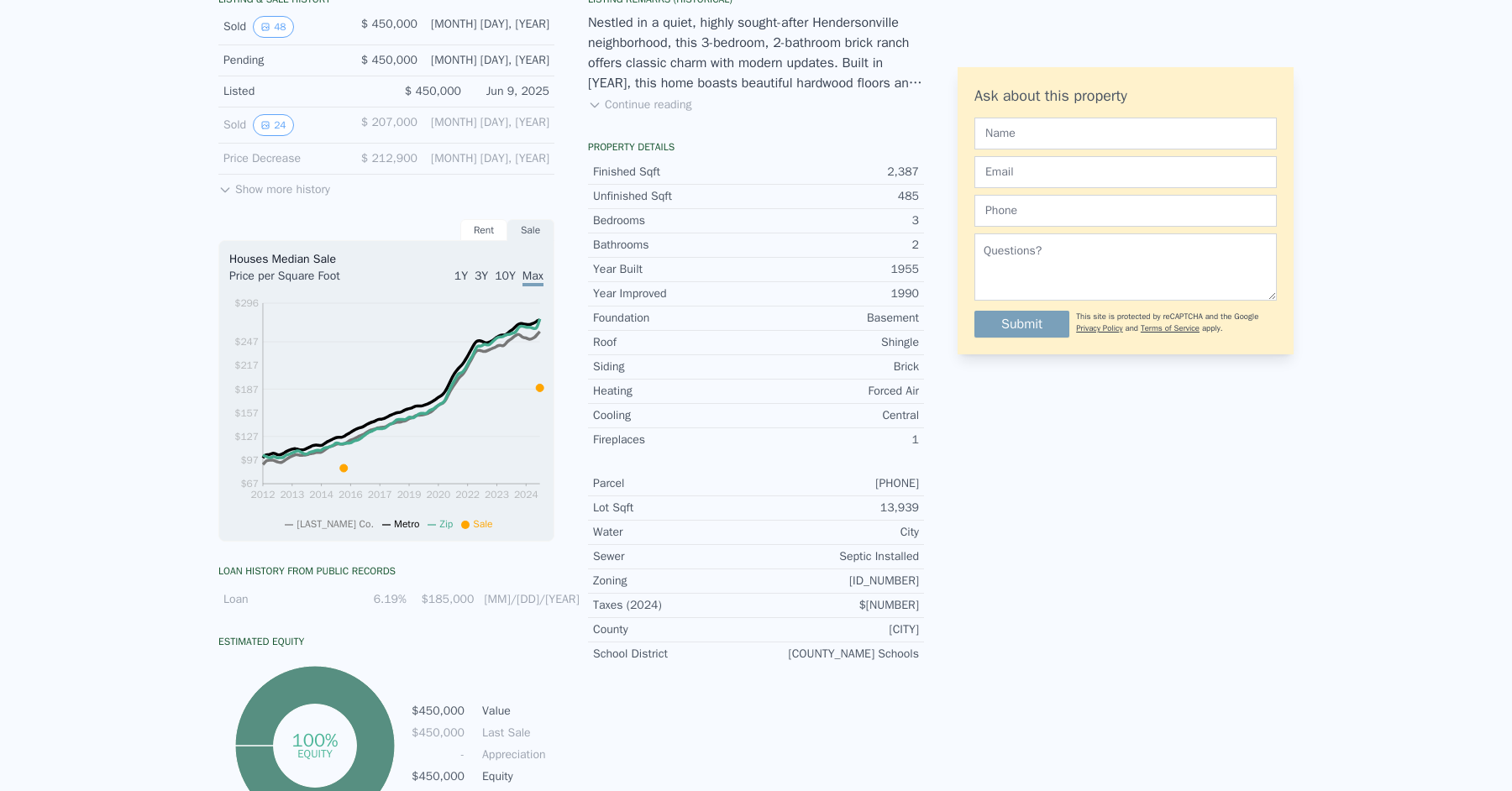 scroll, scrollTop: 0, scrollLeft: 0, axis: both 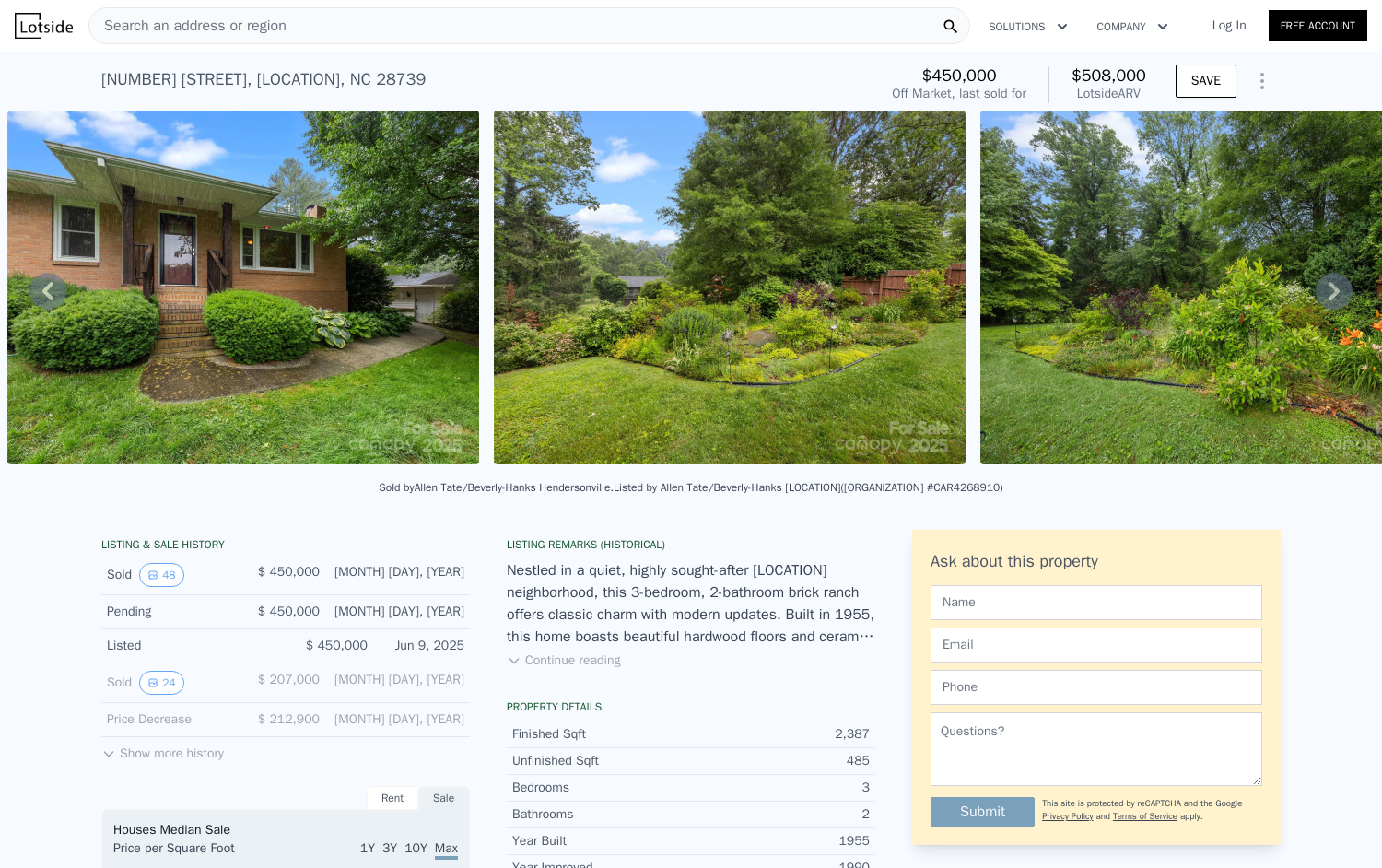 drag, startPoint x: 160, startPoint y: 678, endPoint x: 302, endPoint y: 603, distance: 160.58954 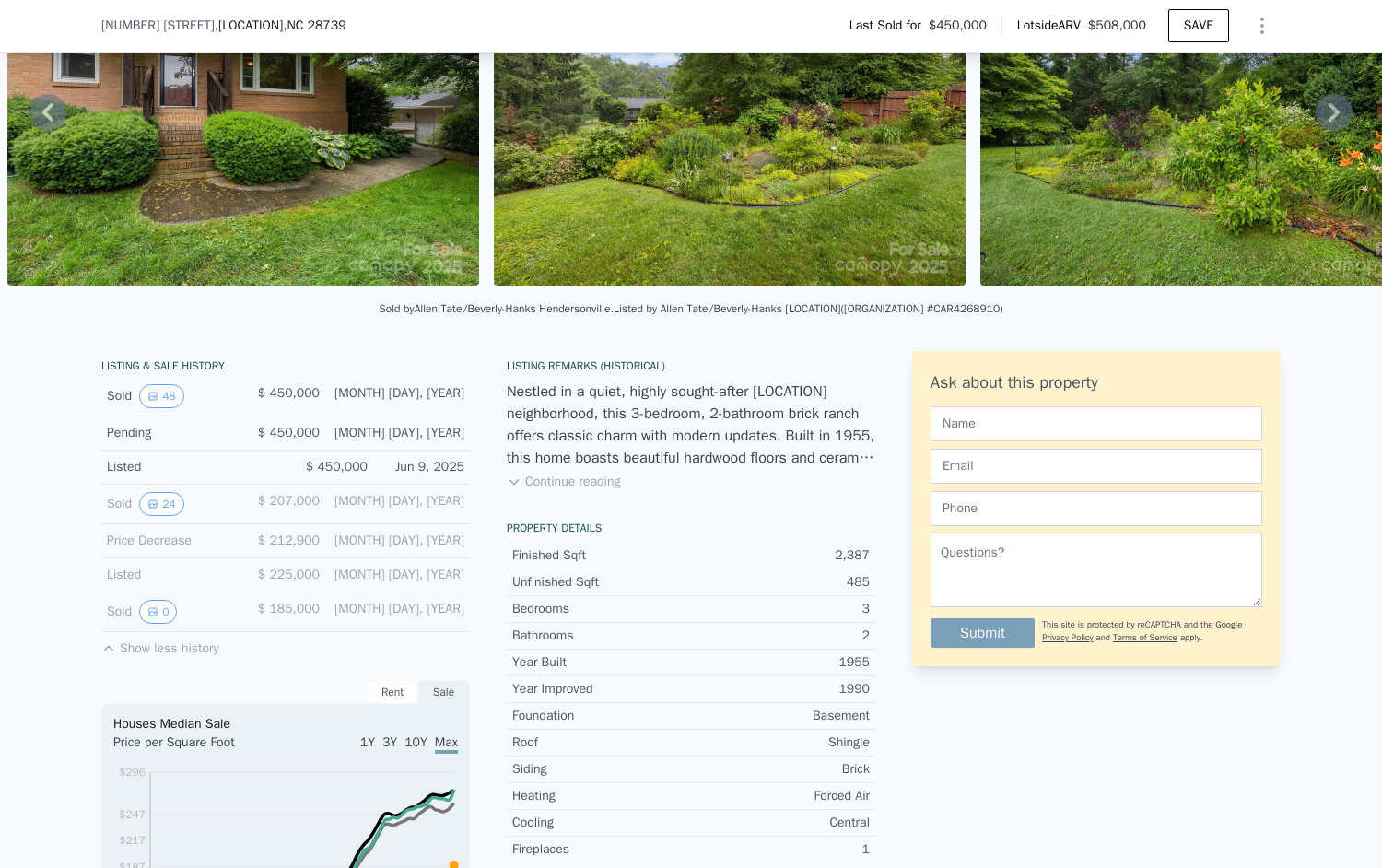 scroll, scrollTop: 171, scrollLeft: 0, axis: vertical 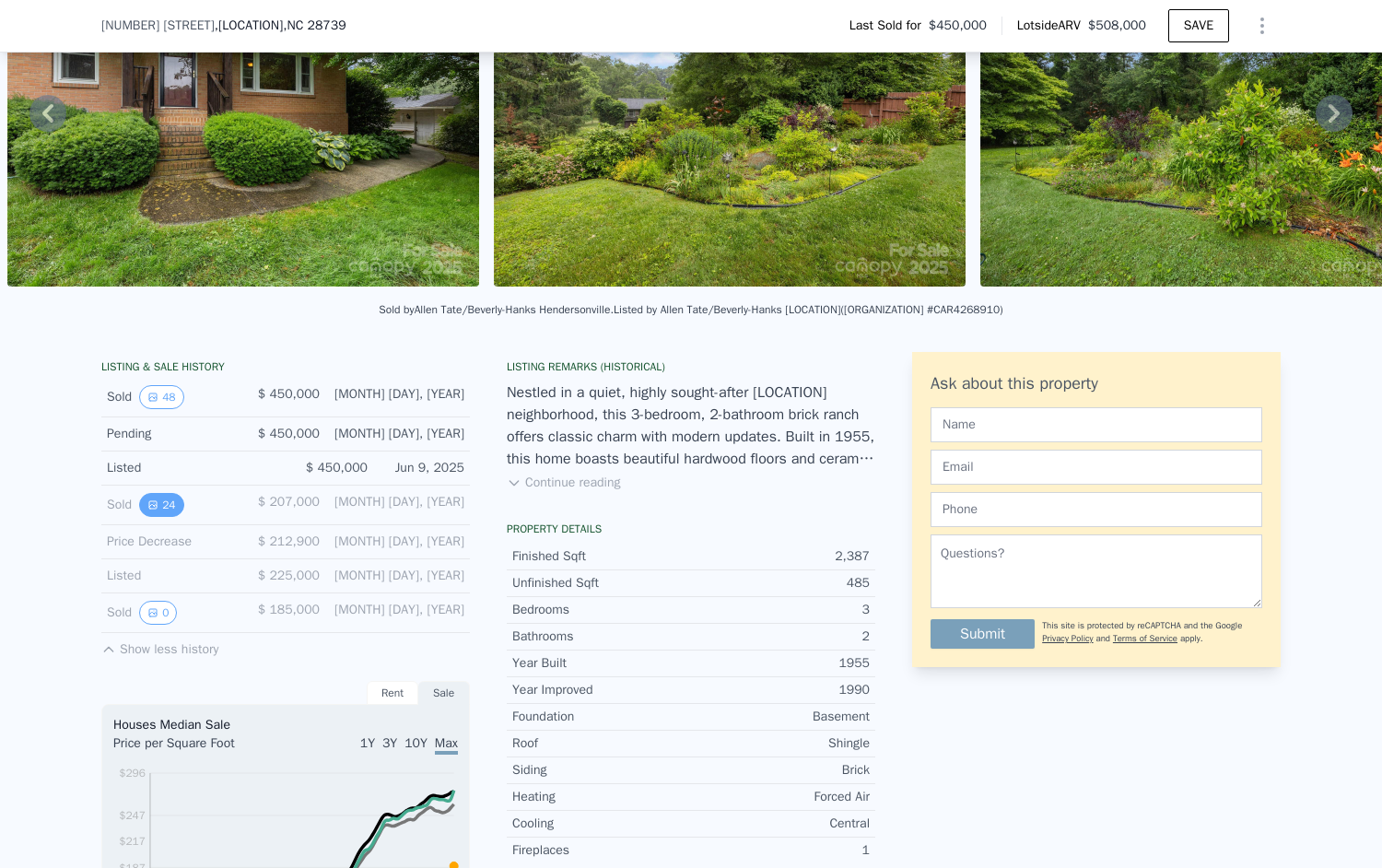 click on "24" at bounding box center (161, 505) 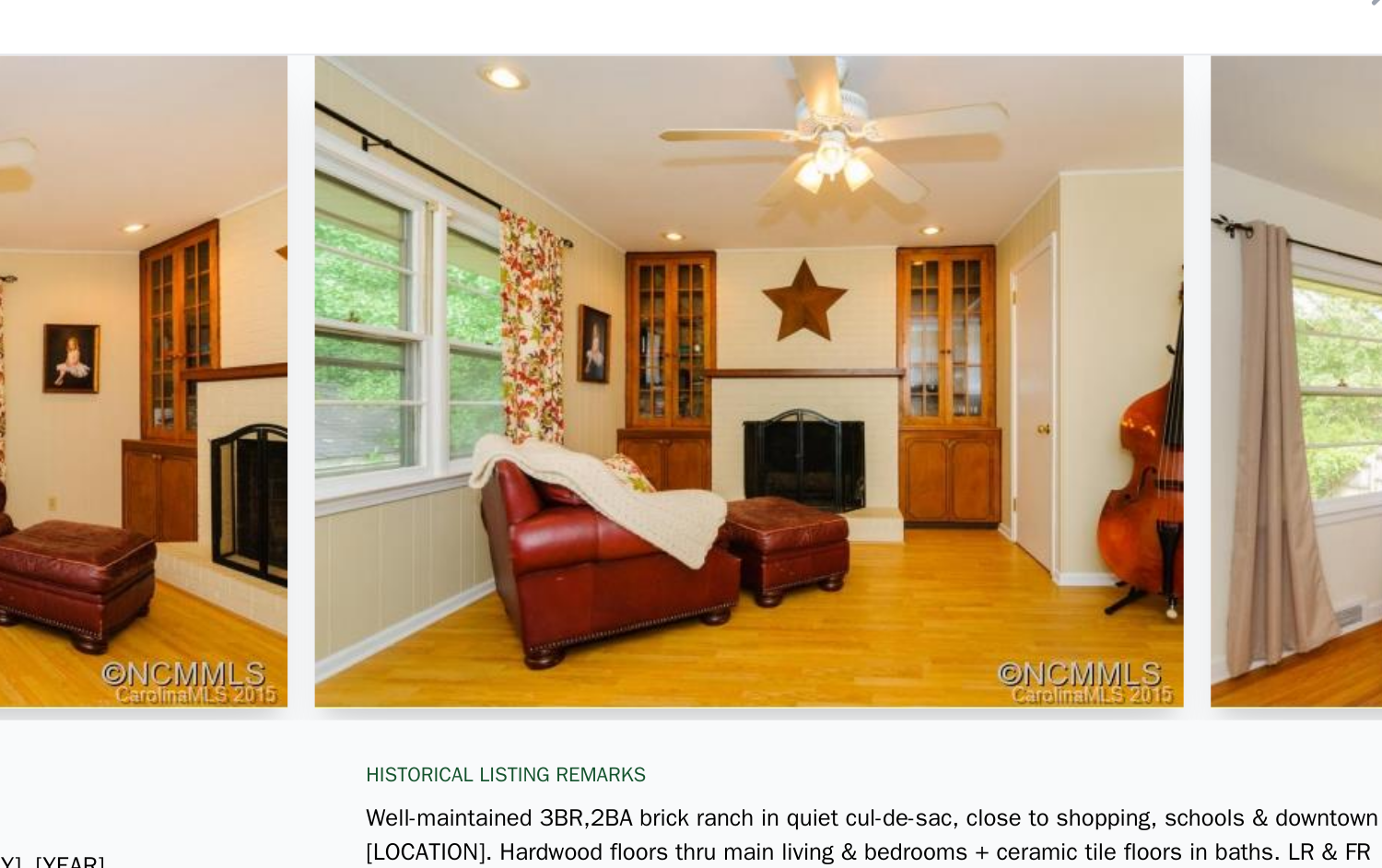 scroll, scrollTop: 0, scrollLeft: 4562, axis: horizontal 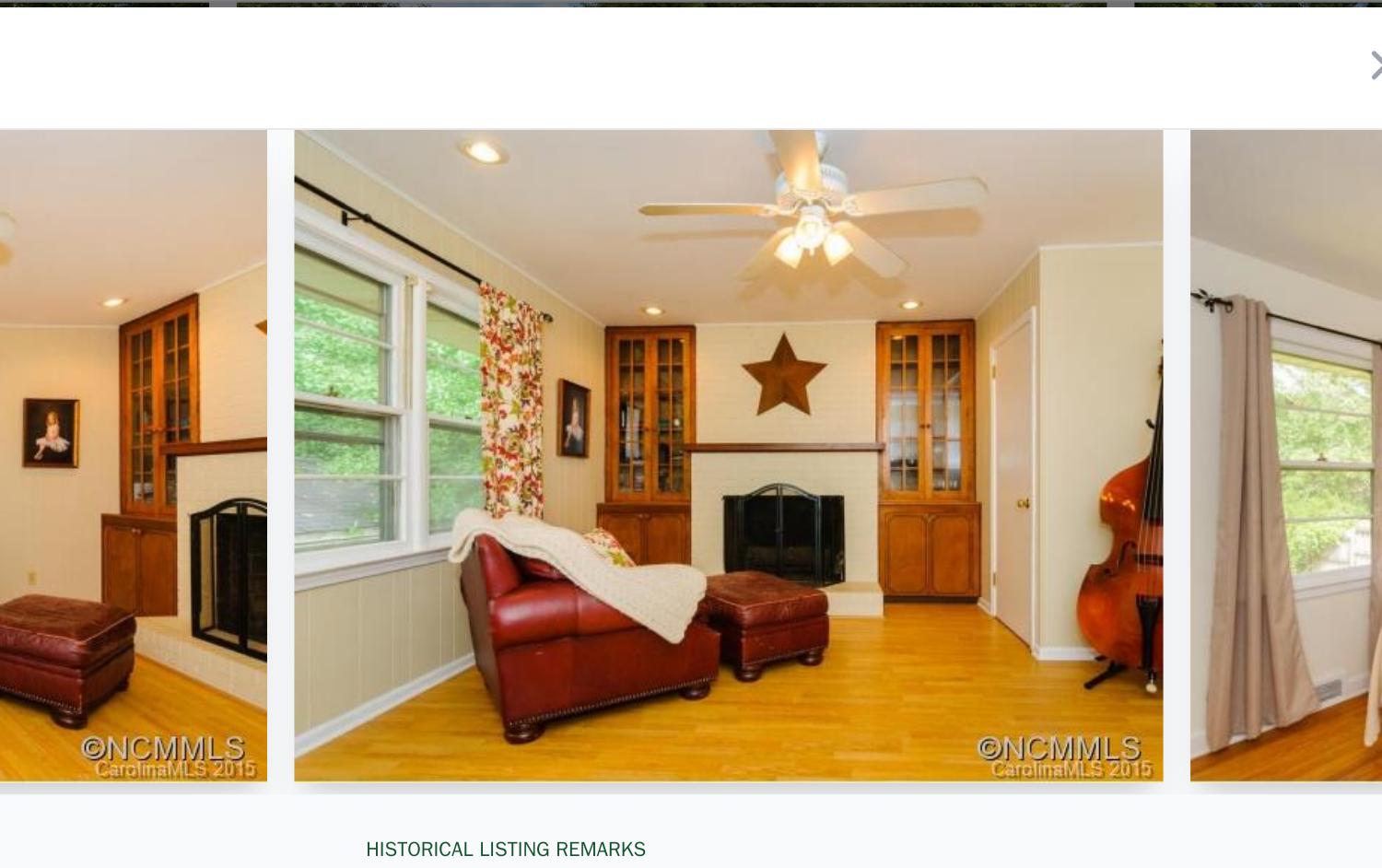 type 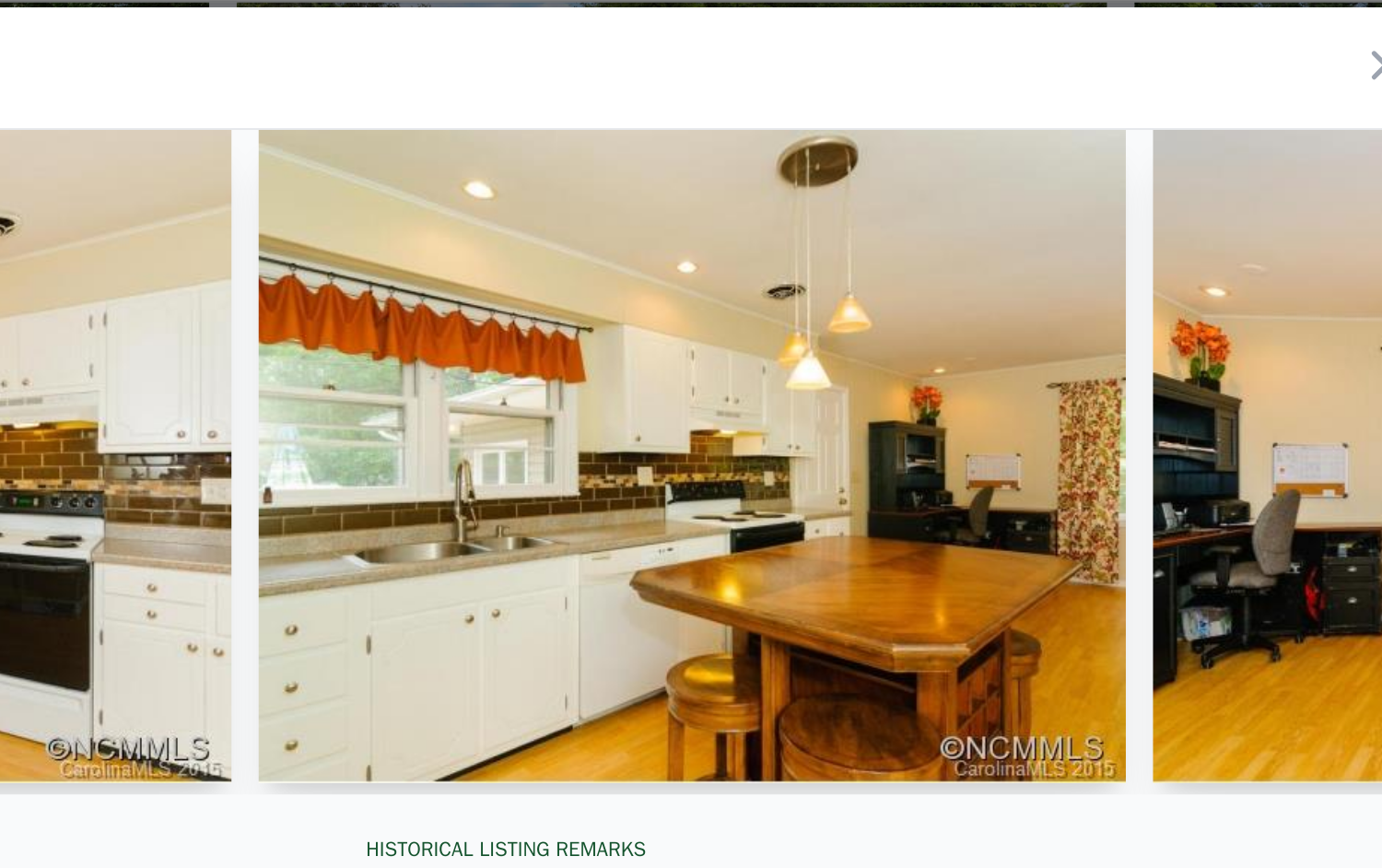 scroll, scrollTop: 0, scrollLeft: 3612, axis: horizontal 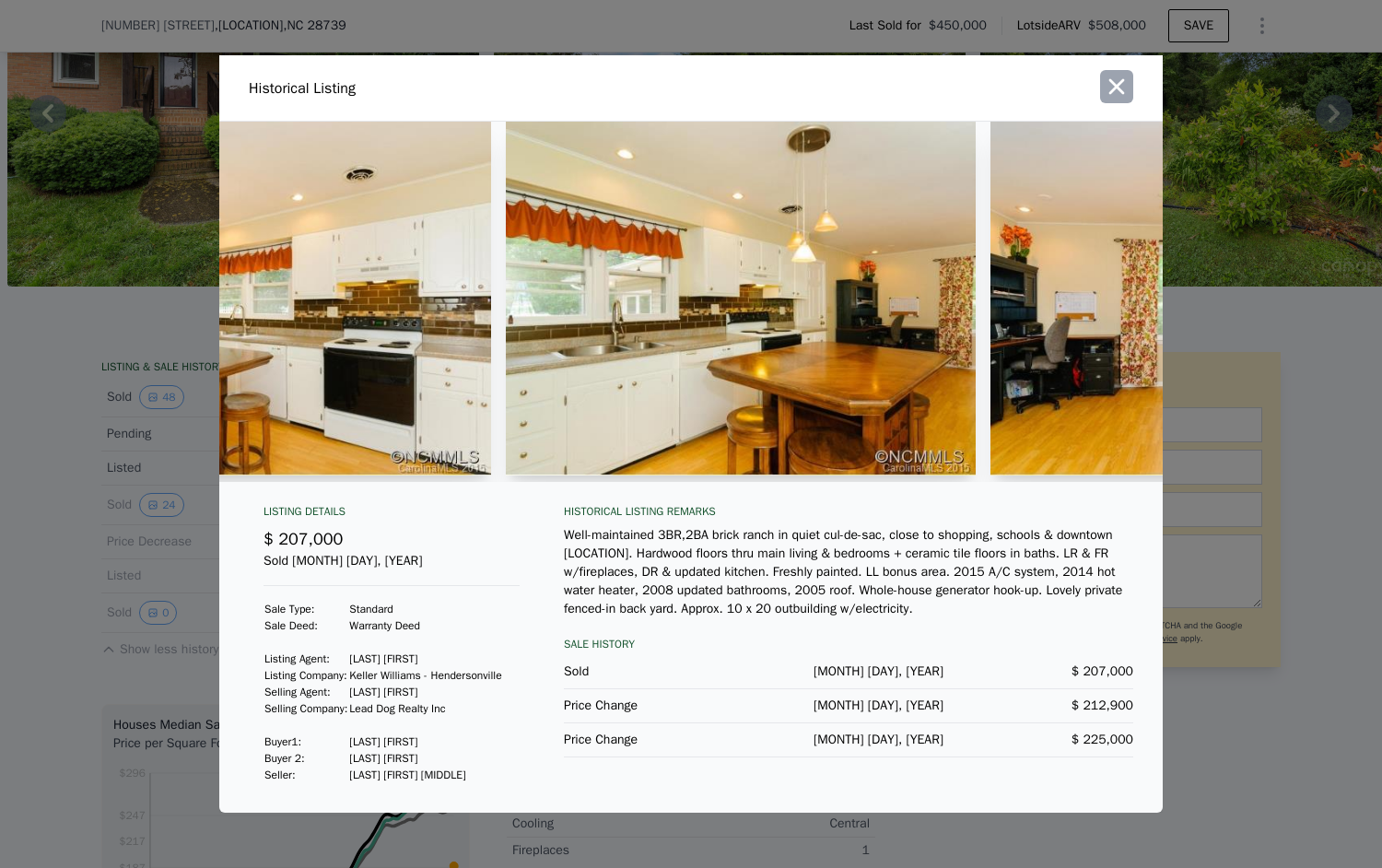 click 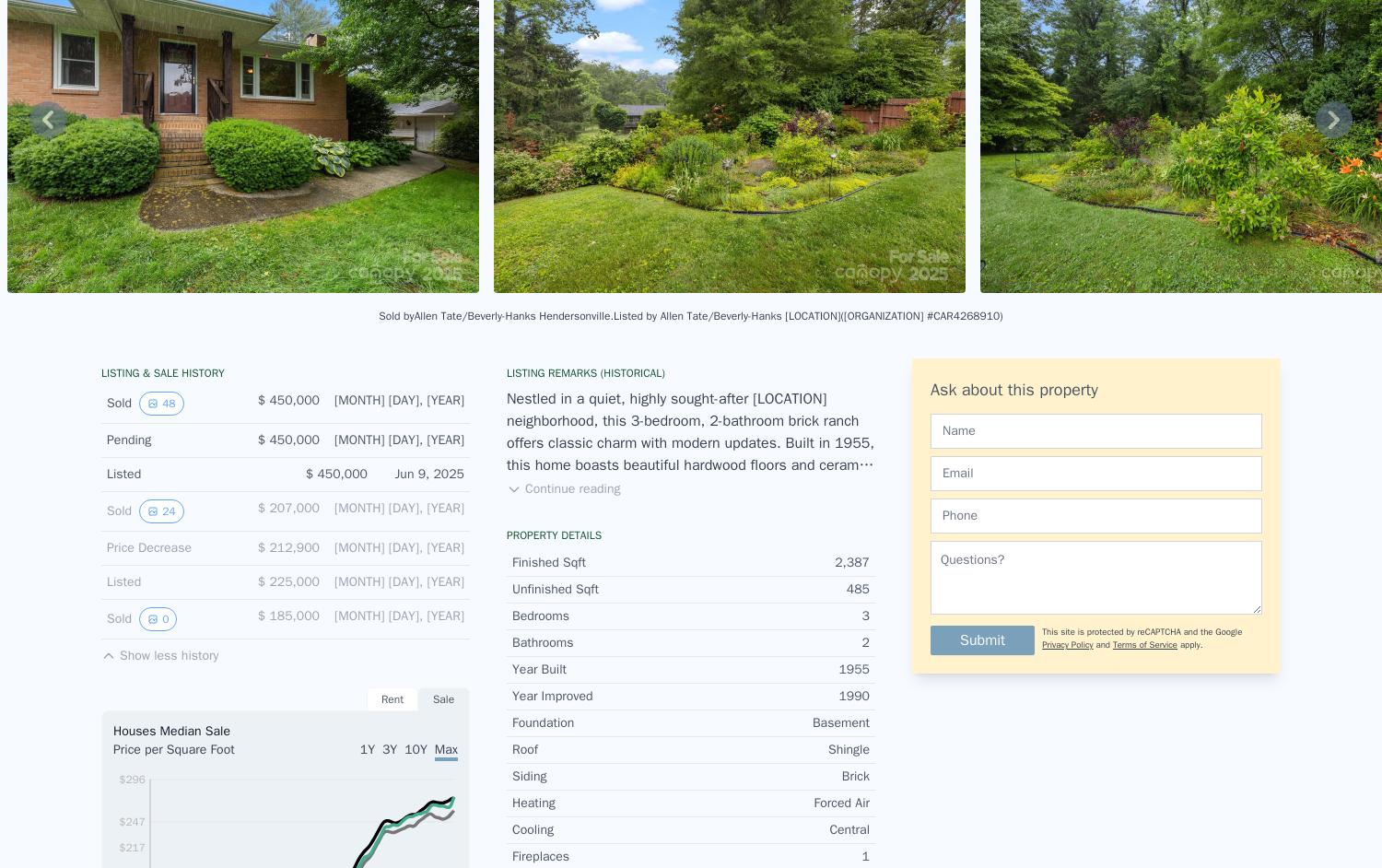 scroll, scrollTop: 0, scrollLeft: 0, axis: both 